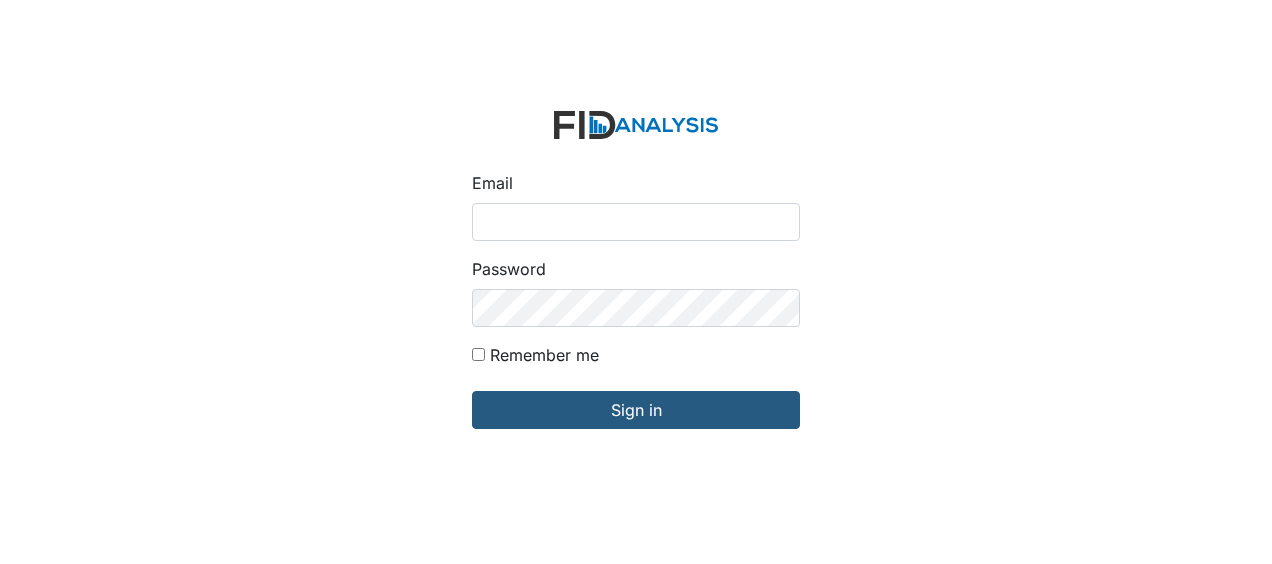 scroll, scrollTop: 0, scrollLeft: 0, axis: both 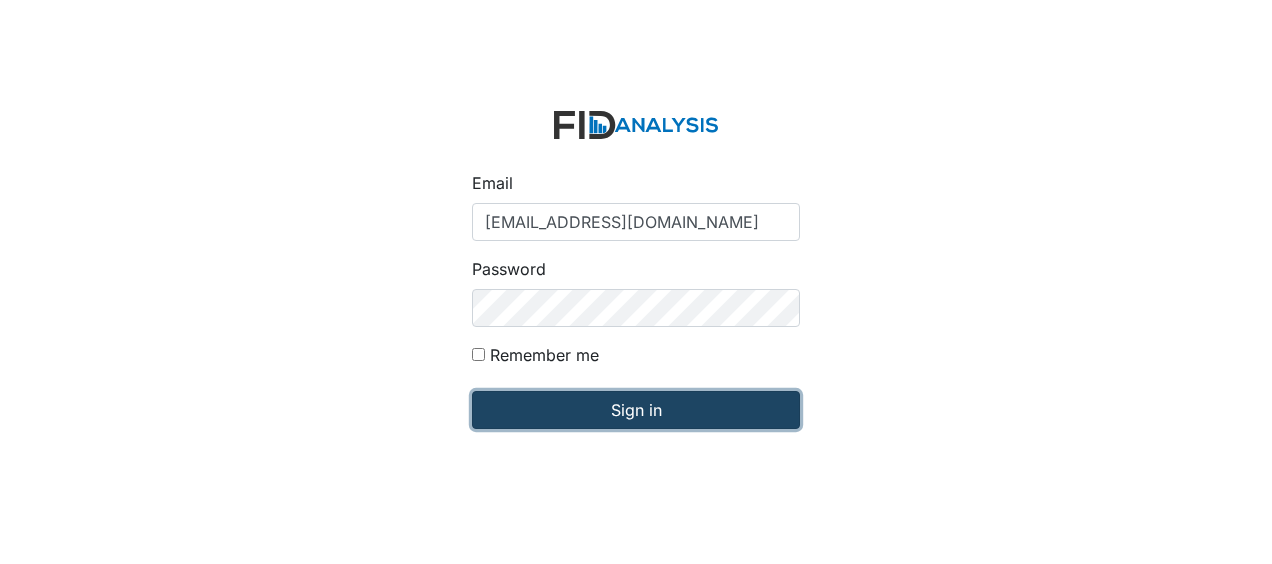 drag, startPoint x: 0, startPoint y: 0, endPoint x: 516, endPoint y: 414, distance: 661.55273 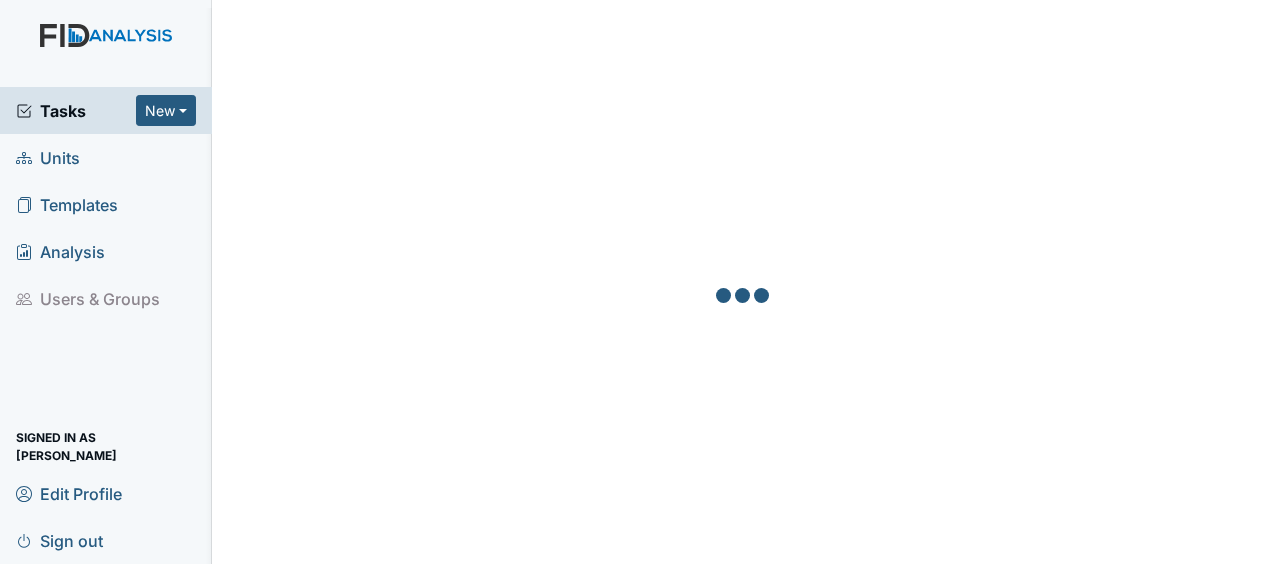 scroll, scrollTop: 0, scrollLeft: 0, axis: both 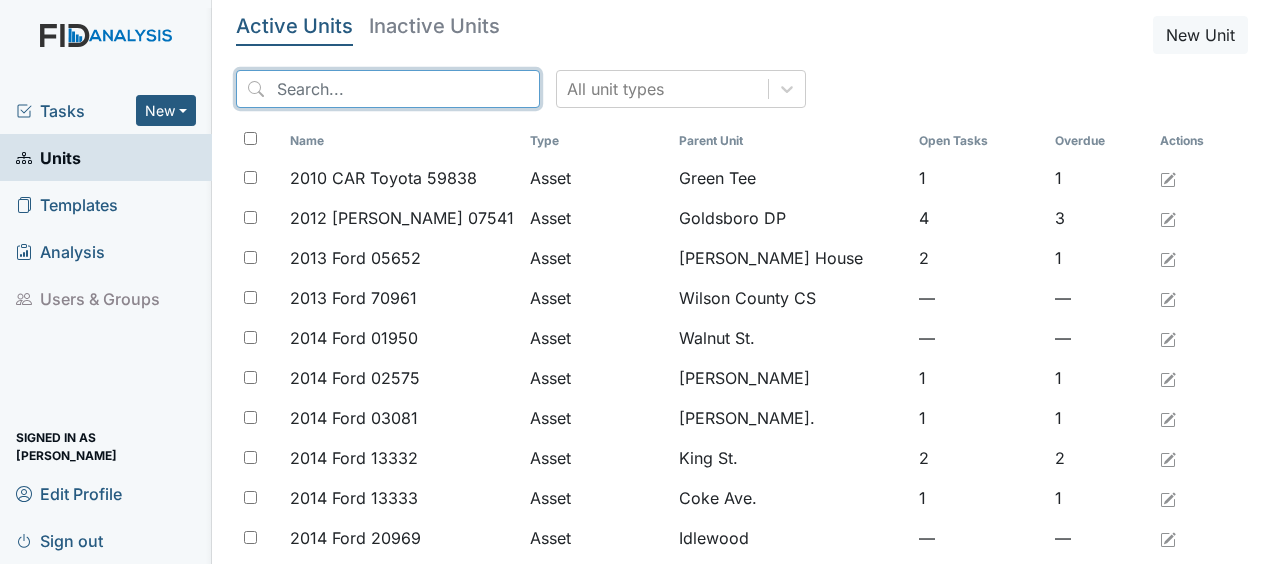 click at bounding box center (388, 89) 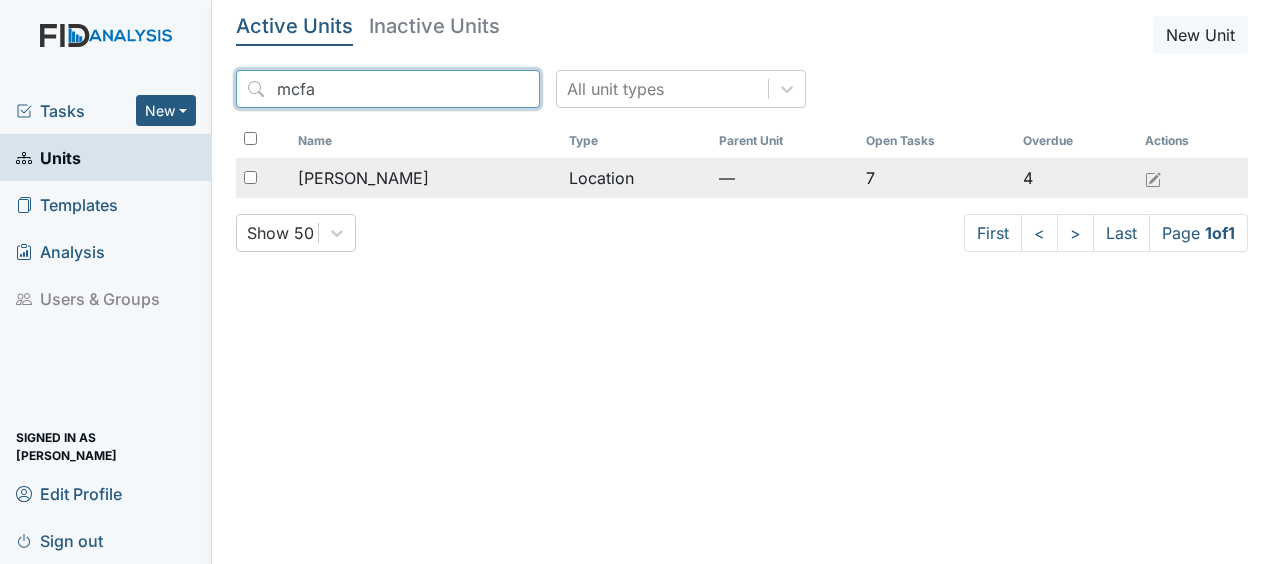 type on "mcfa" 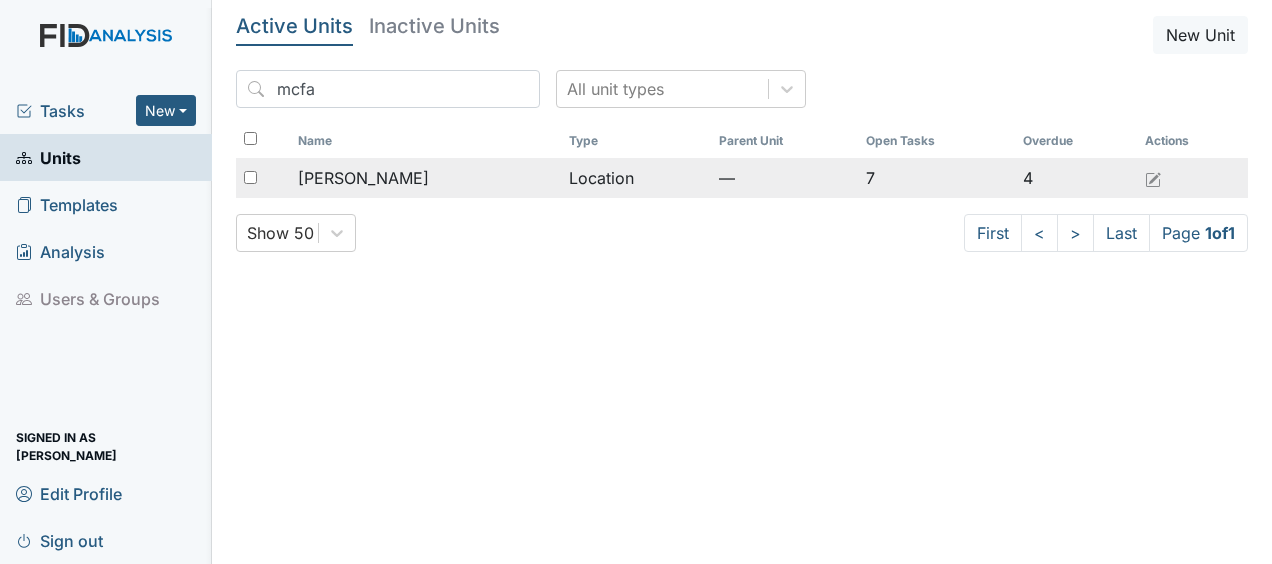 click on "[PERSON_NAME]" at bounding box center [425, 178] 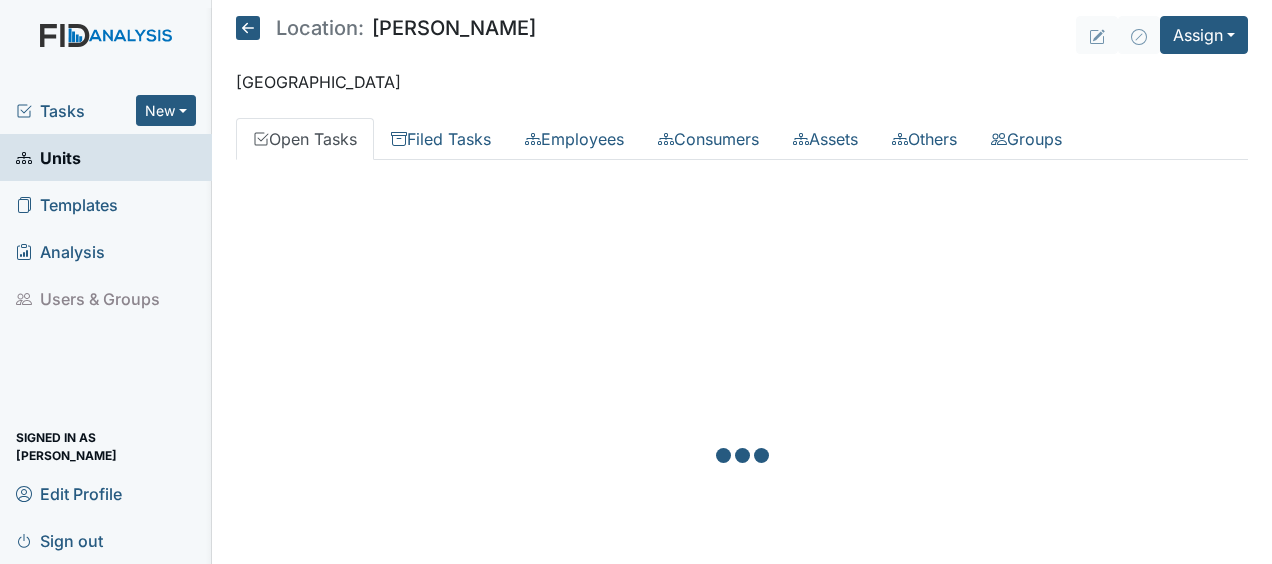 scroll, scrollTop: 0, scrollLeft: 0, axis: both 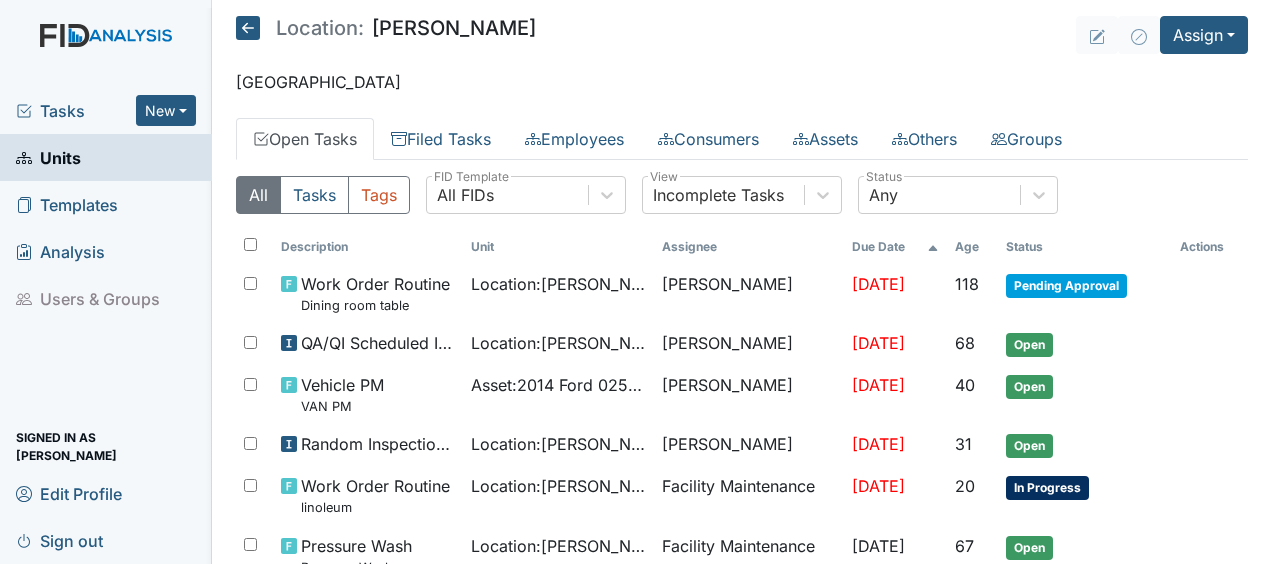 click on "All   Tasks   Tags   All FIDs FID Template Incomplete Tasks View Any Status" at bounding box center (742, 203) 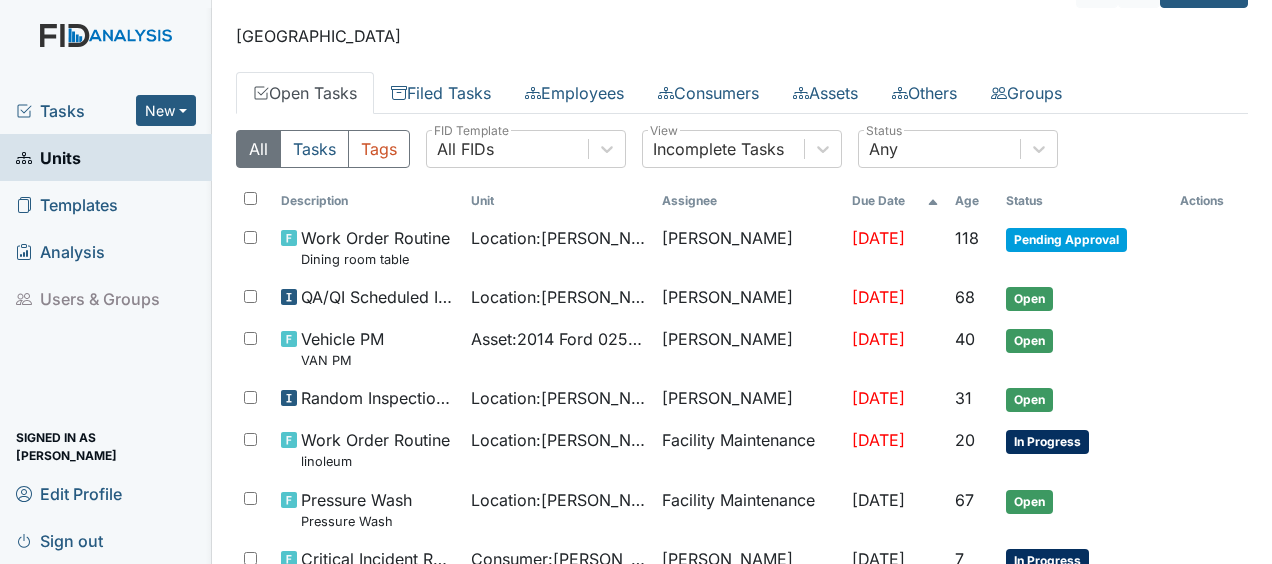 scroll, scrollTop: 0, scrollLeft: 0, axis: both 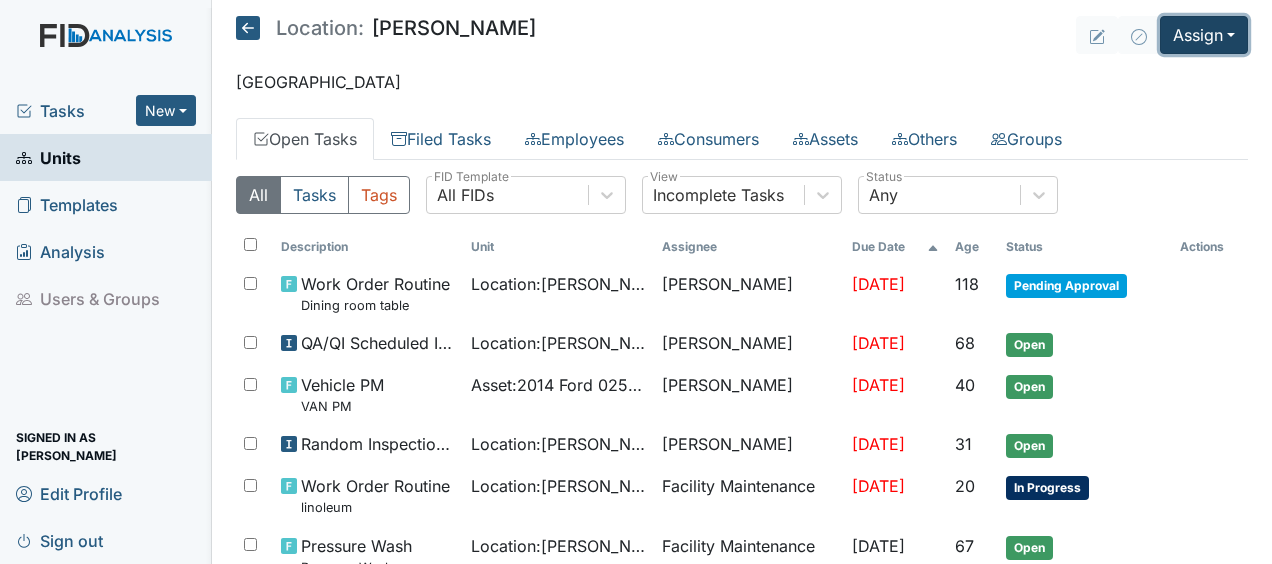 click on "Assign" at bounding box center (1204, 35) 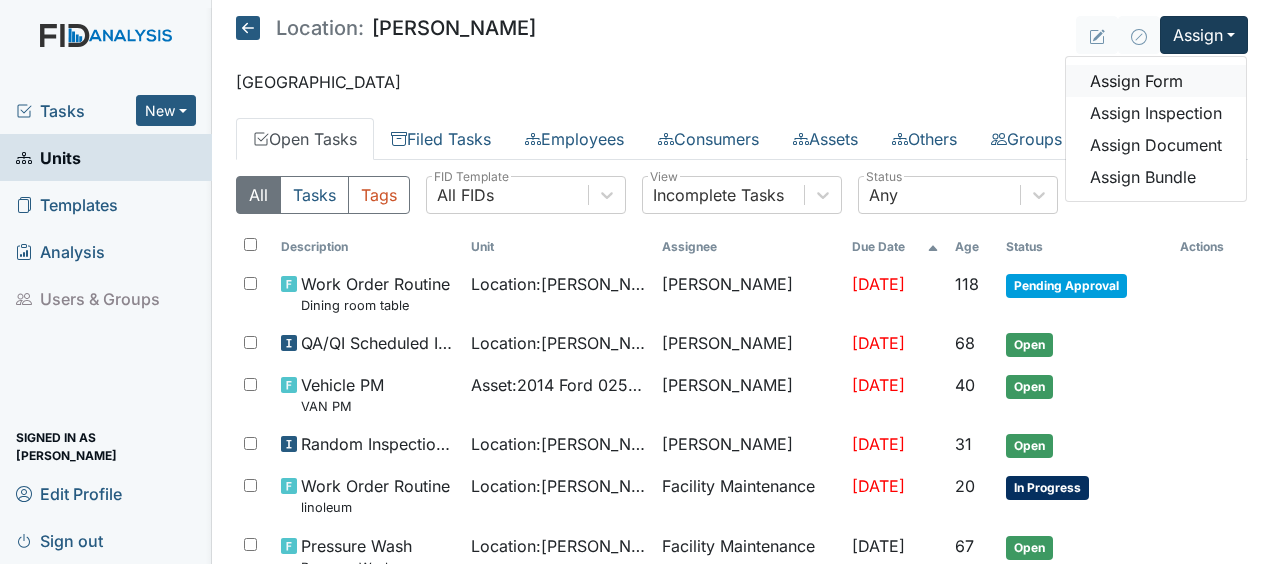 click on "Assign Form" at bounding box center (1156, 81) 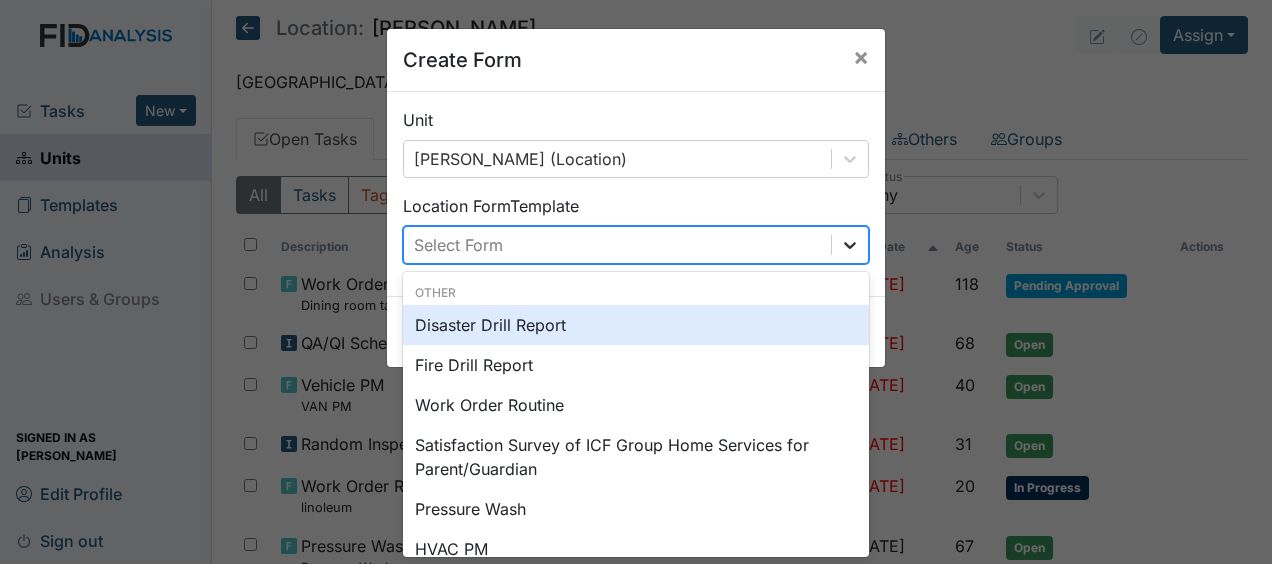 scroll, scrollTop: 0, scrollLeft: 0, axis: both 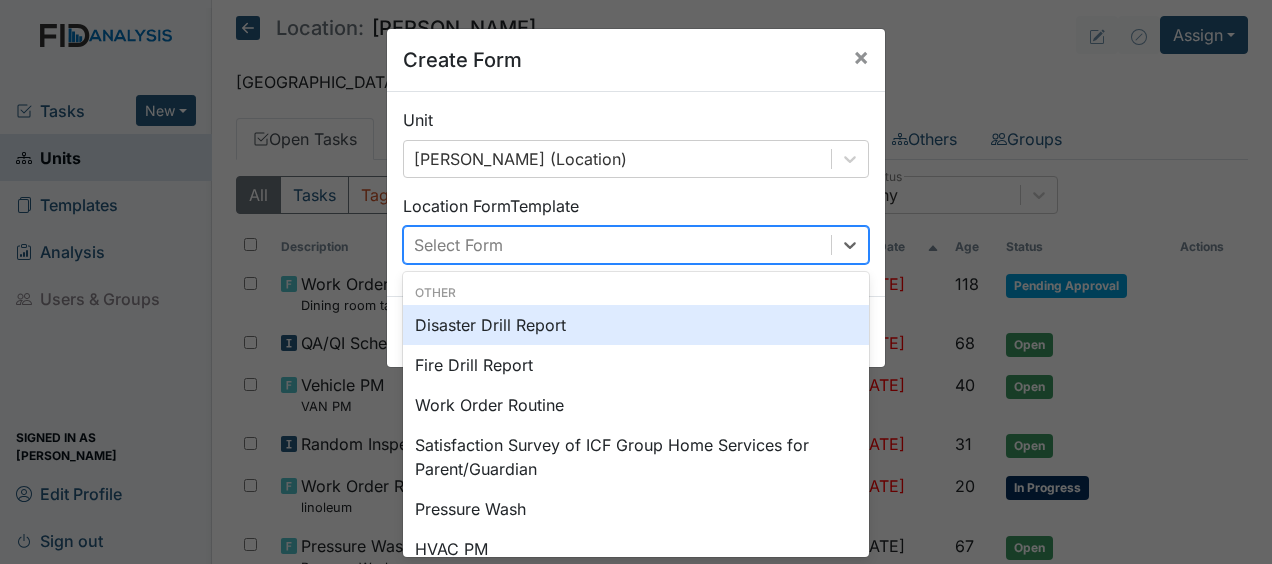 click on "Select Form" at bounding box center [458, 245] 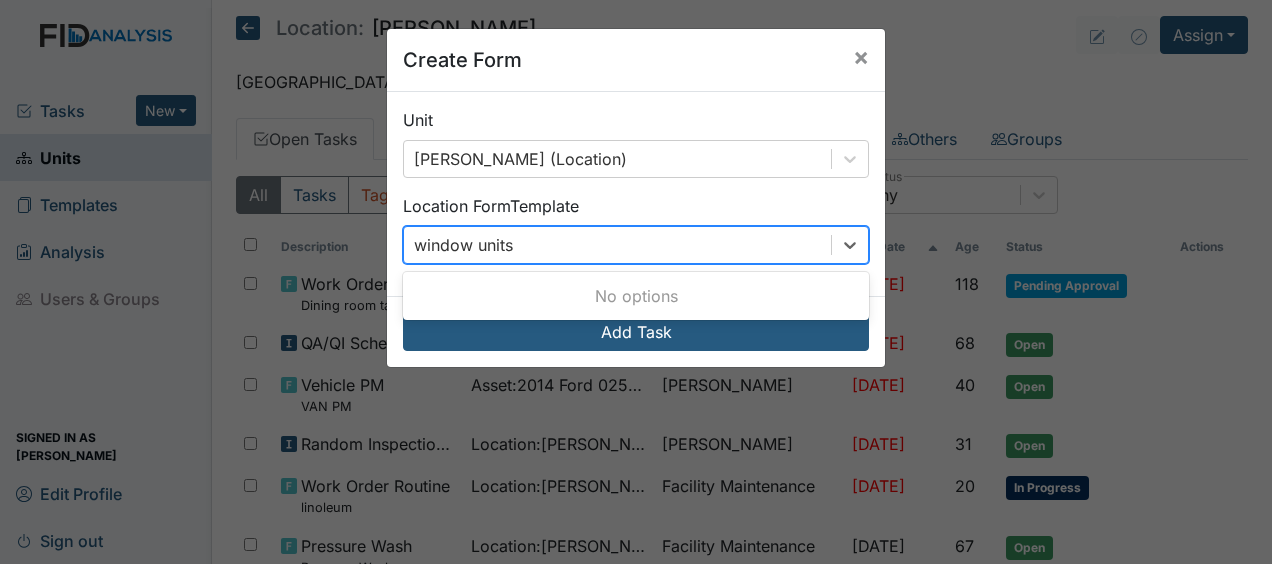 drag, startPoint x: 482, startPoint y: 244, endPoint x: 717, endPoint y: 191, distance: 240.90247 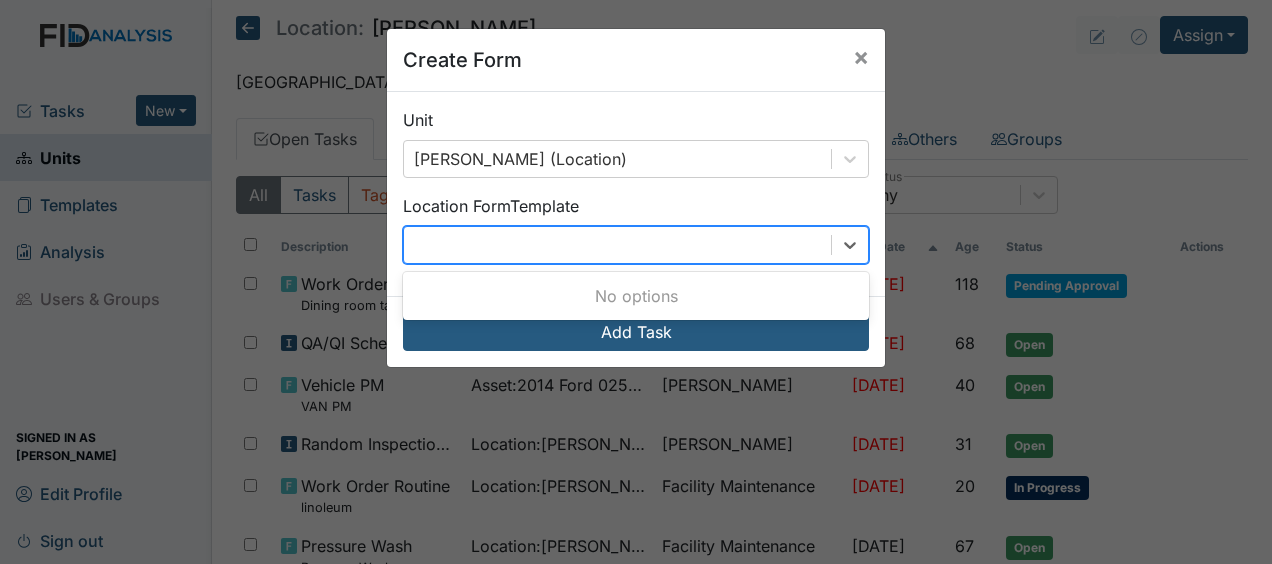 click on "Create Form   ×" at bounding box center (636, 60) 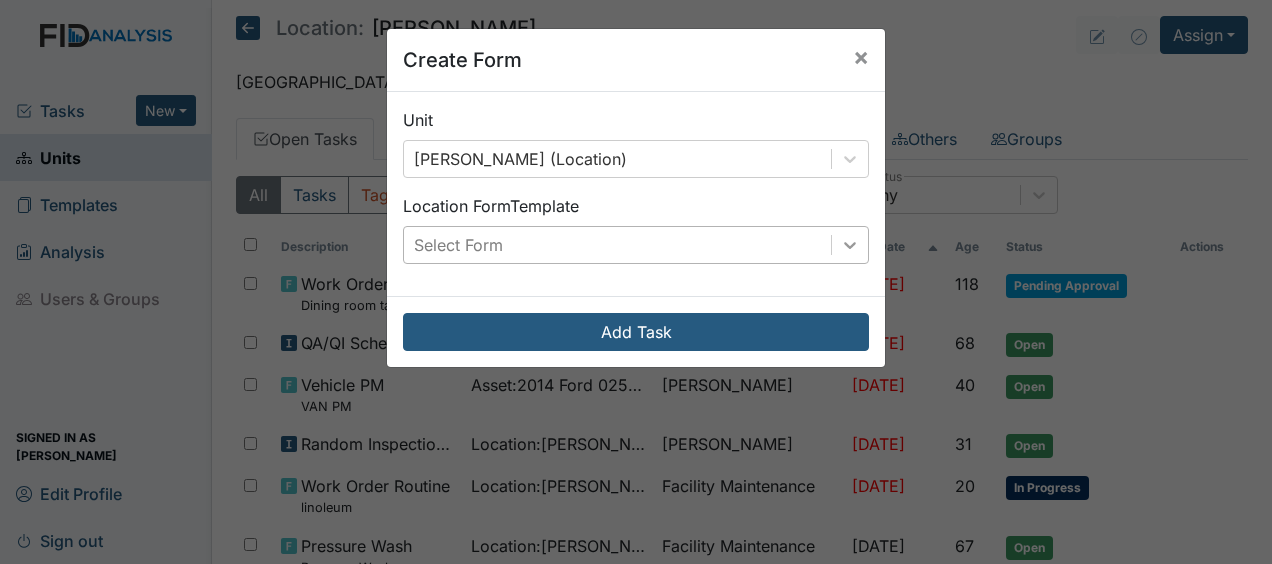 scroll, scrollTop: 0, scrollLeft: 0, axis: both 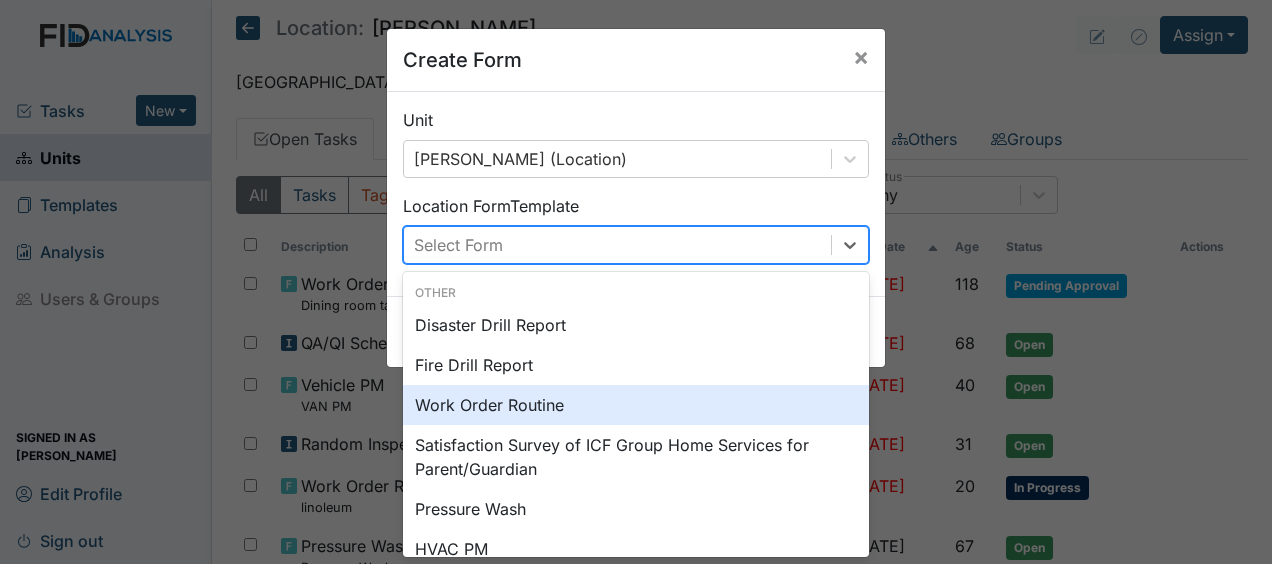 click on "Work Order Routine" at bounding box center [636, 405] 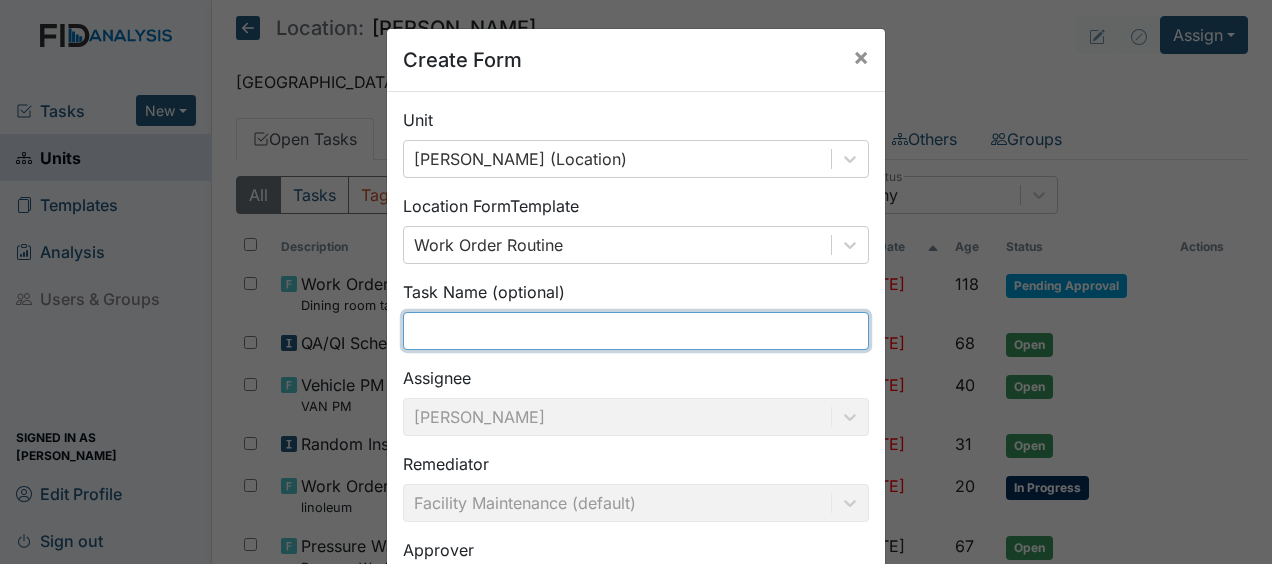 click at bounding box center (636, 331) 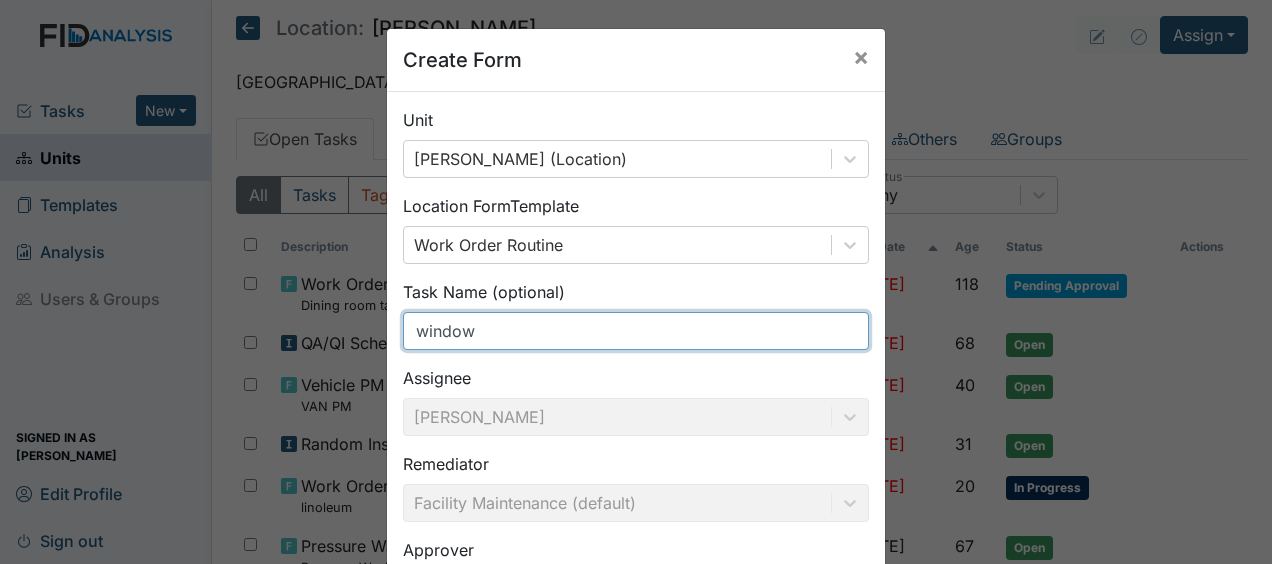 type on "window A/C units" 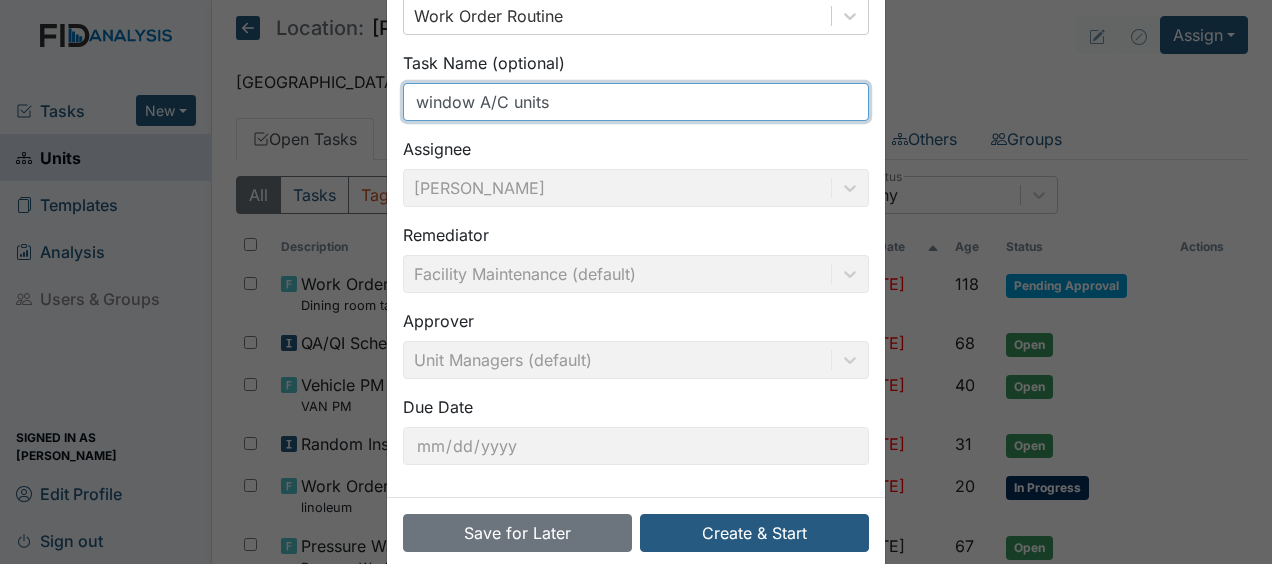 scroll, scrollTop: 234, scrollLeft: 0, axis: vertical 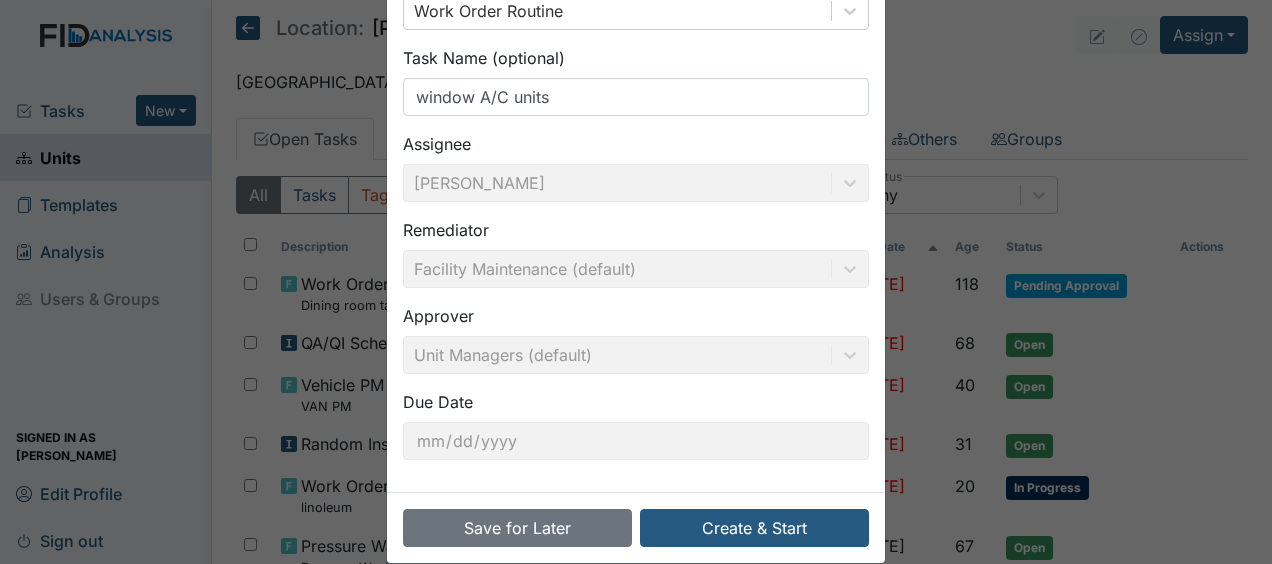 click on "Remediator Facility Maintenance  (default)" at bounding box center [636, 253] 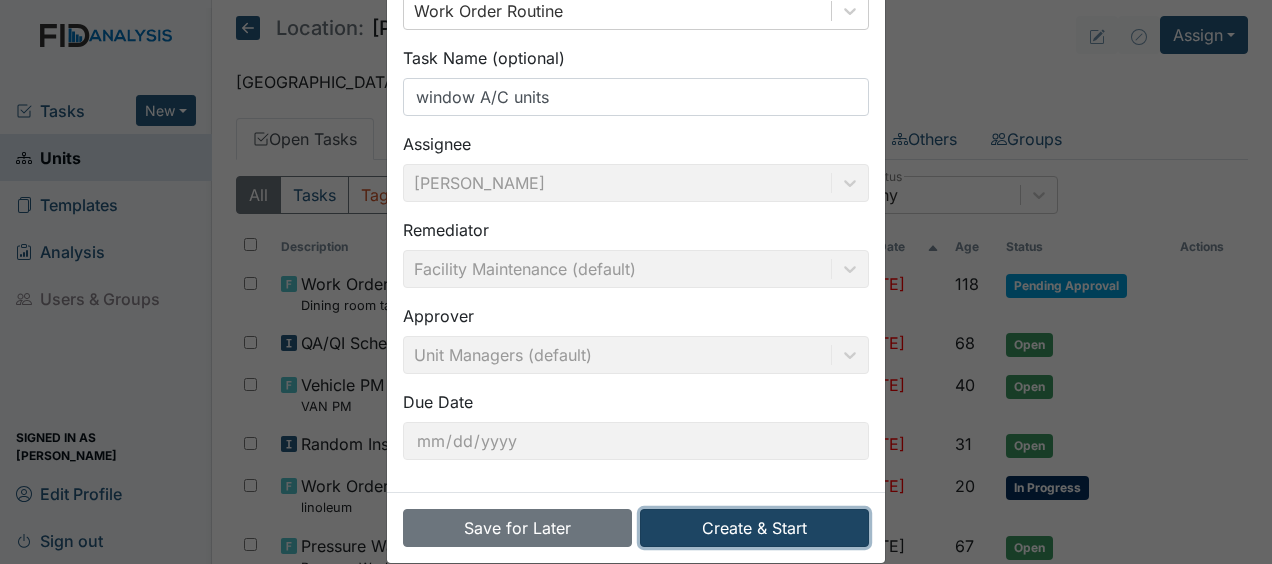 click on "Create & Start" at bounding box center (754, 528) 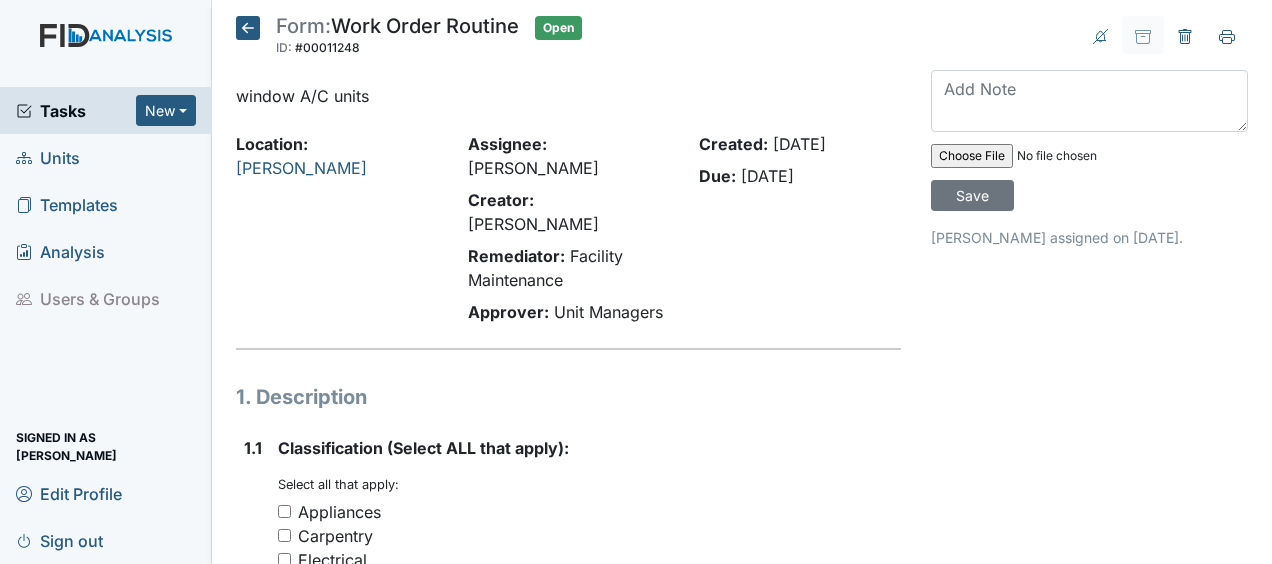 scroll, scrollTop: 0, scrollLeft: 0, axis: both 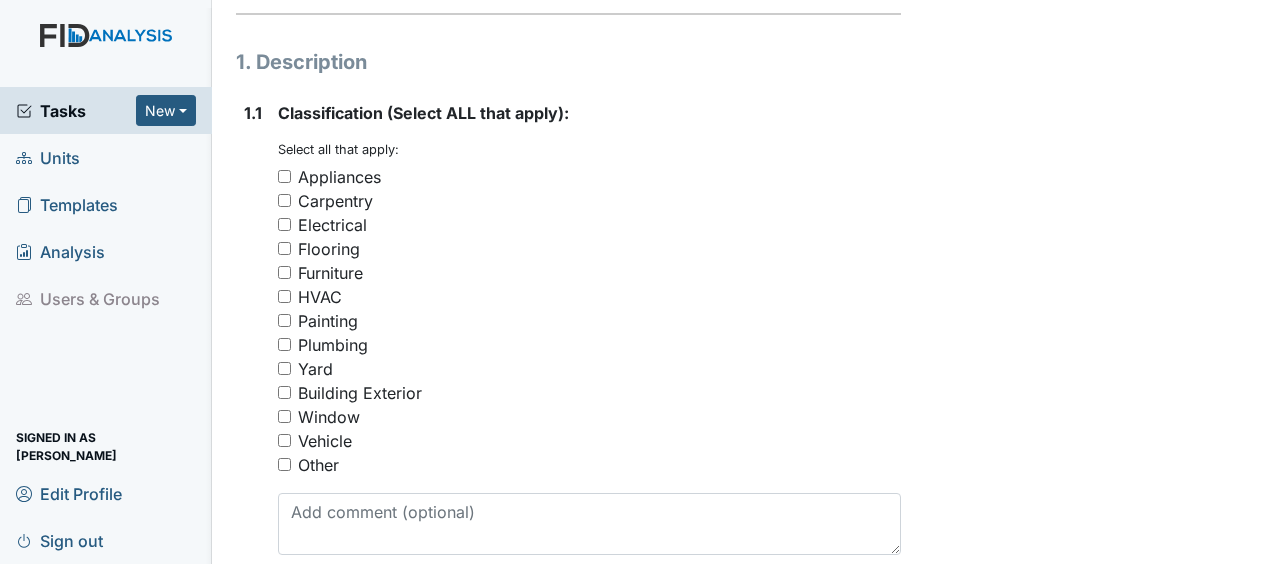 click on "HVAC" at bounding box center (284, 296) 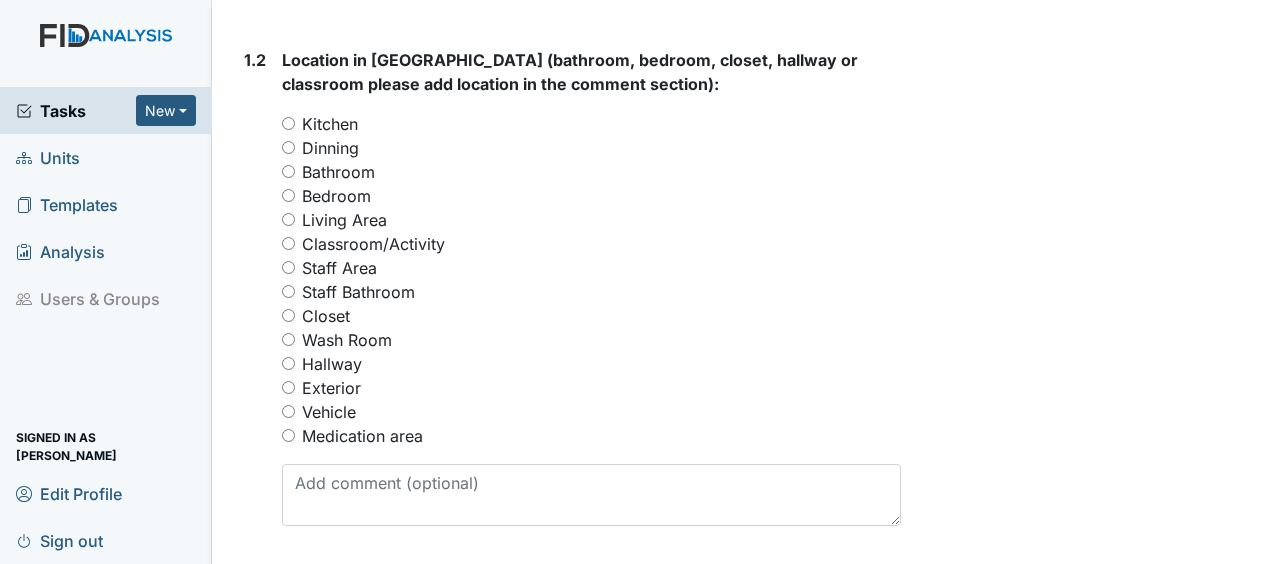 scroll, scrollTop: 891, scrollLeft: 0, axis: vertical 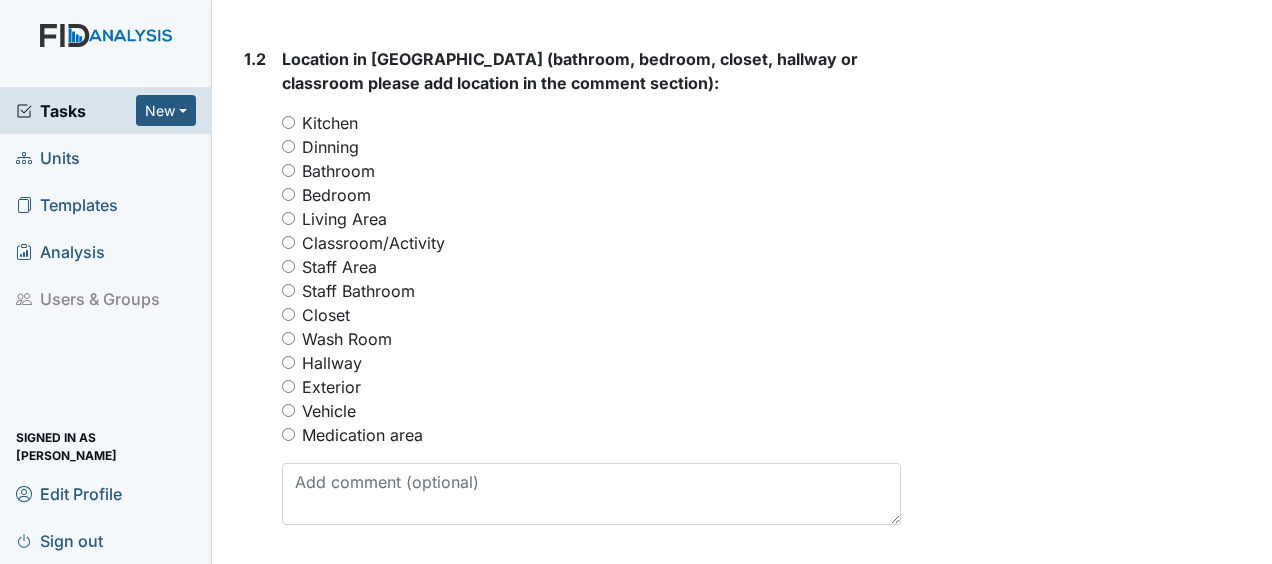 click on "Living Area" at bounding box center (288, 218) 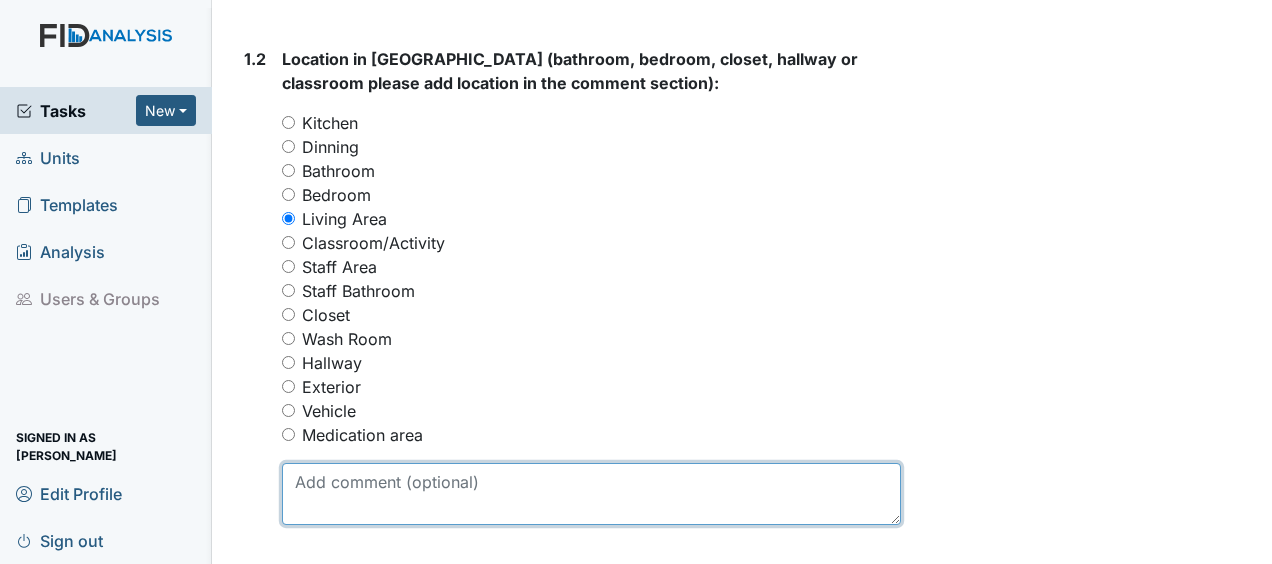 click at bounding box center (591, 494) 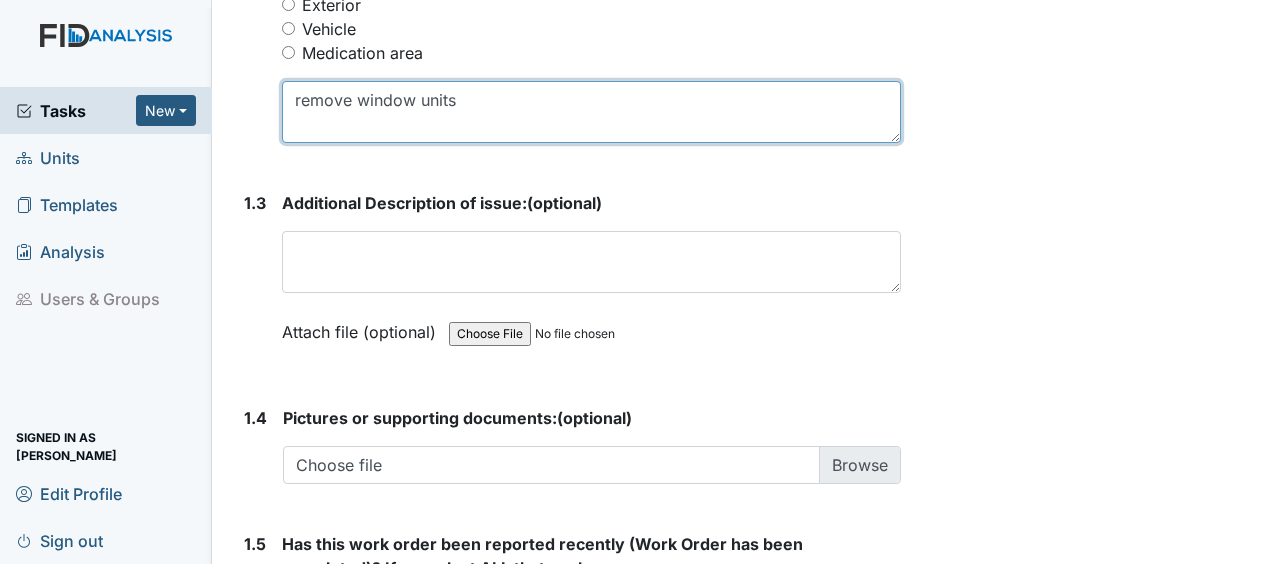 scroll, scrollTop: 1624, scrollLeft: 0, axis: vertical 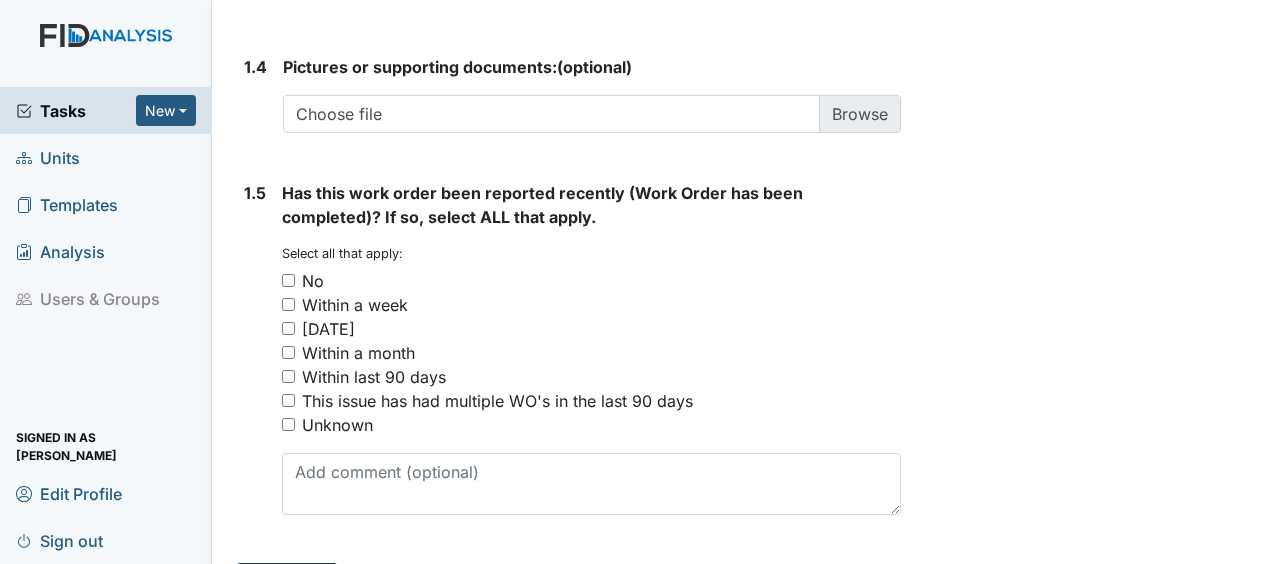 type on "remove window units" 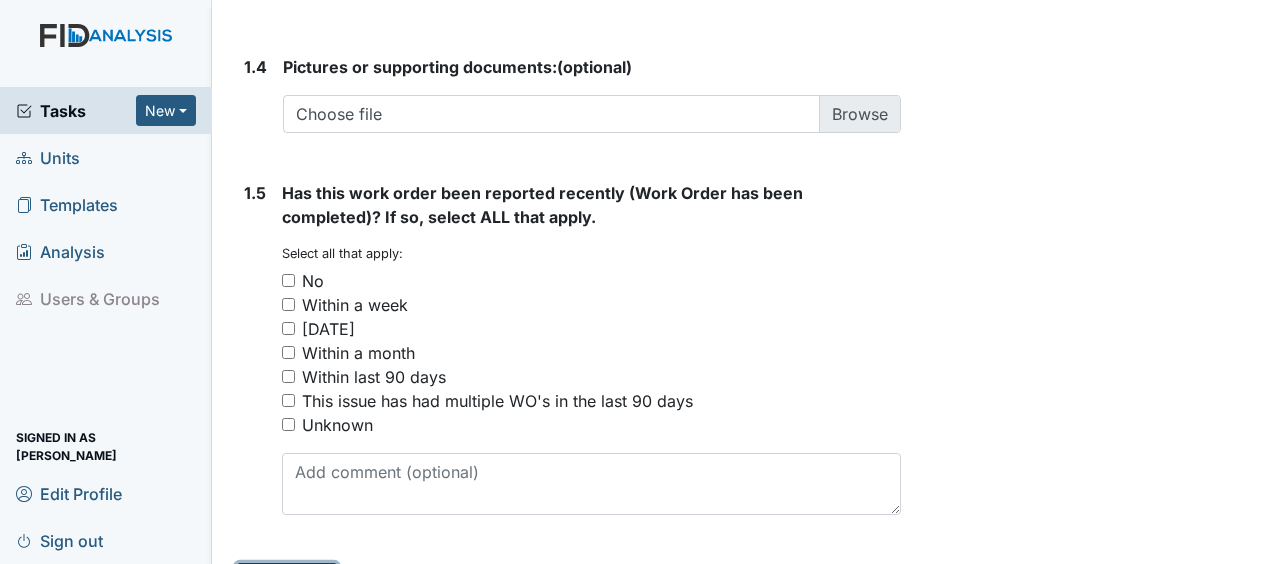 click on "Submit" at bounding box center (287, 582) 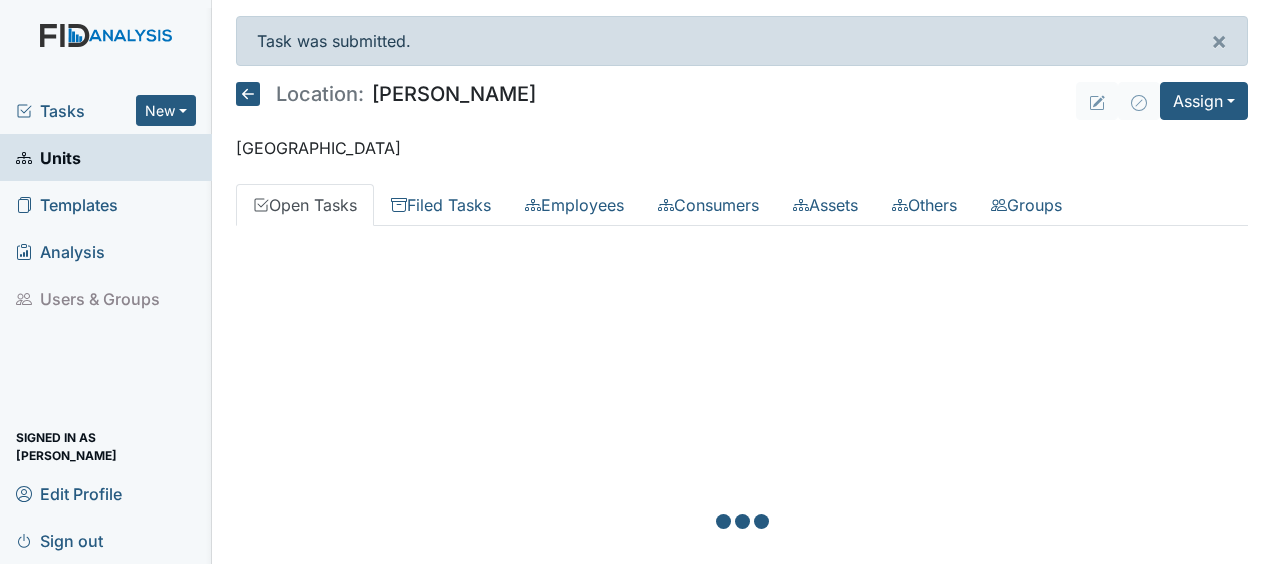 scroll, scrollTop: 0, scrollLeft: 0, axis: both 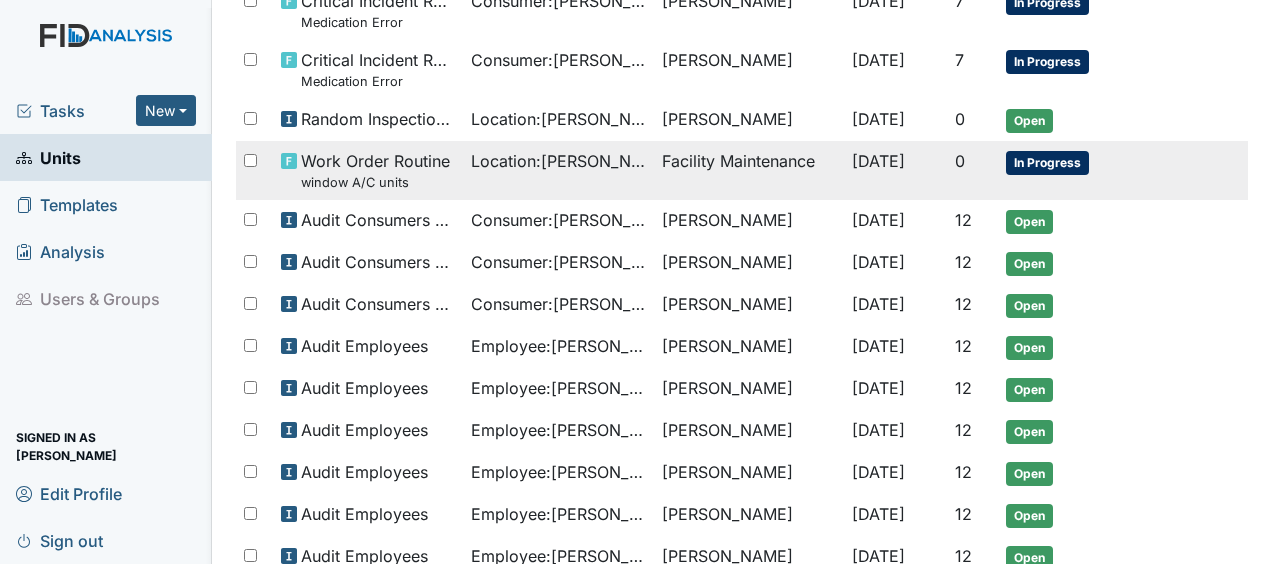 click on "Location :  McFarland" at bounding box center (558, 161) 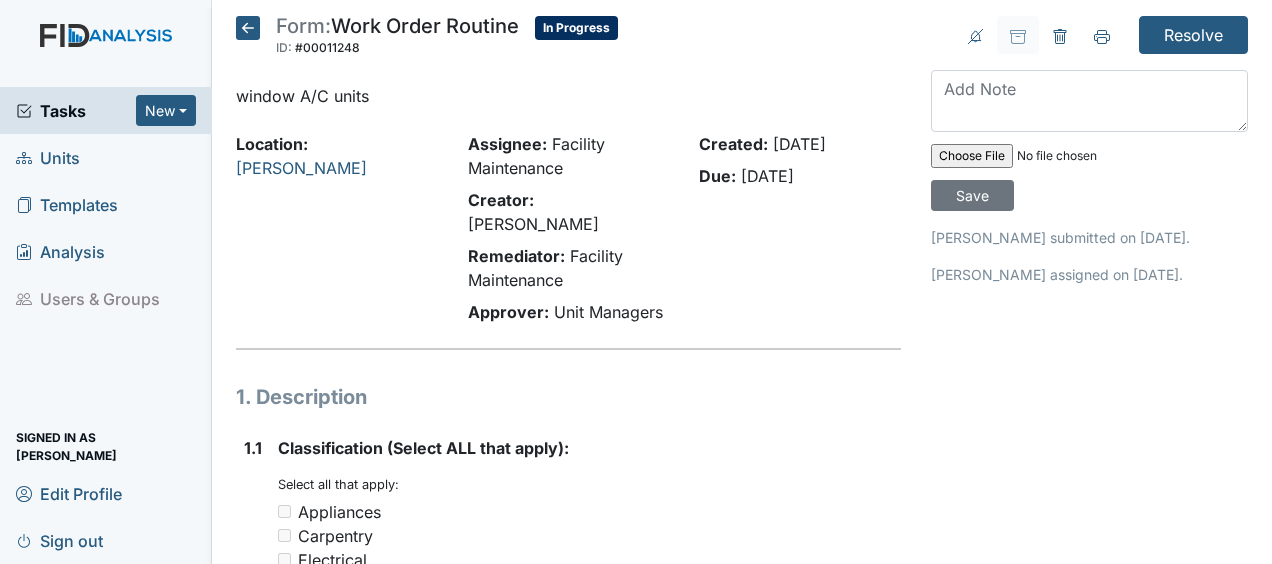 scroll, scrollTop: 0, scrollLeft: 0, axis: both 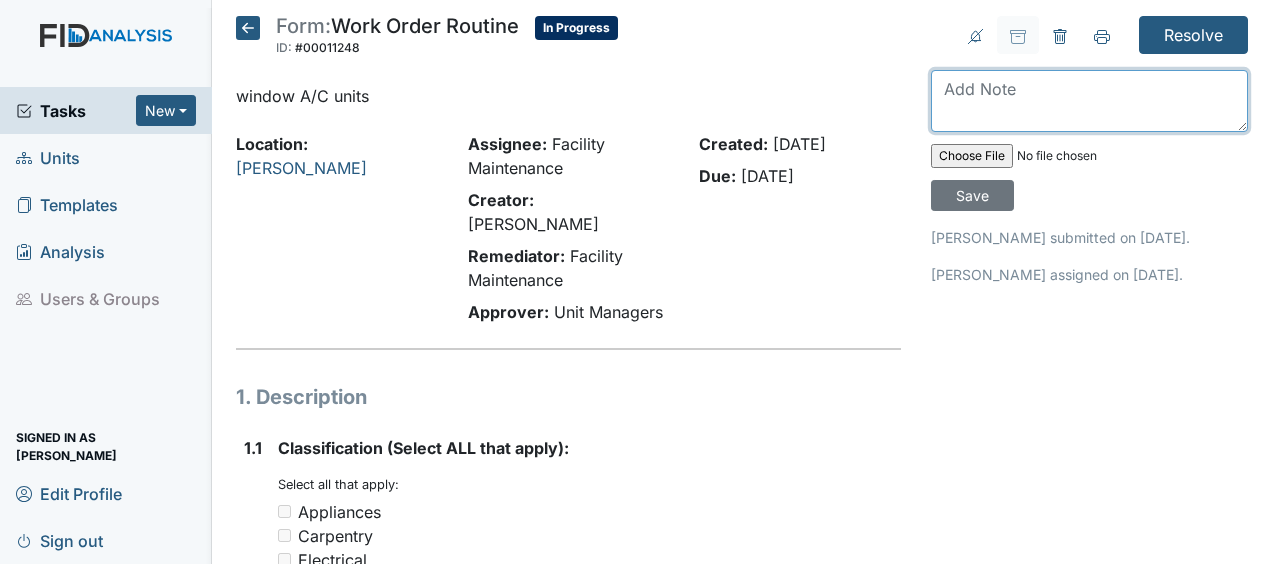 click at bounding box center (1089, 101) 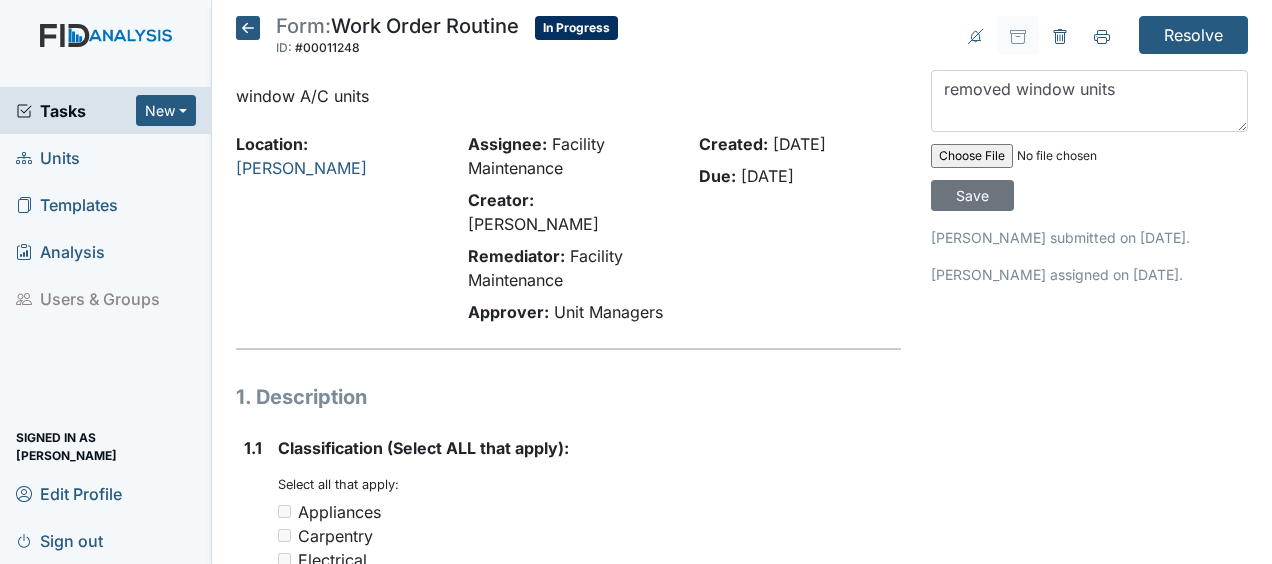 click at bounding box center [1067, 156] 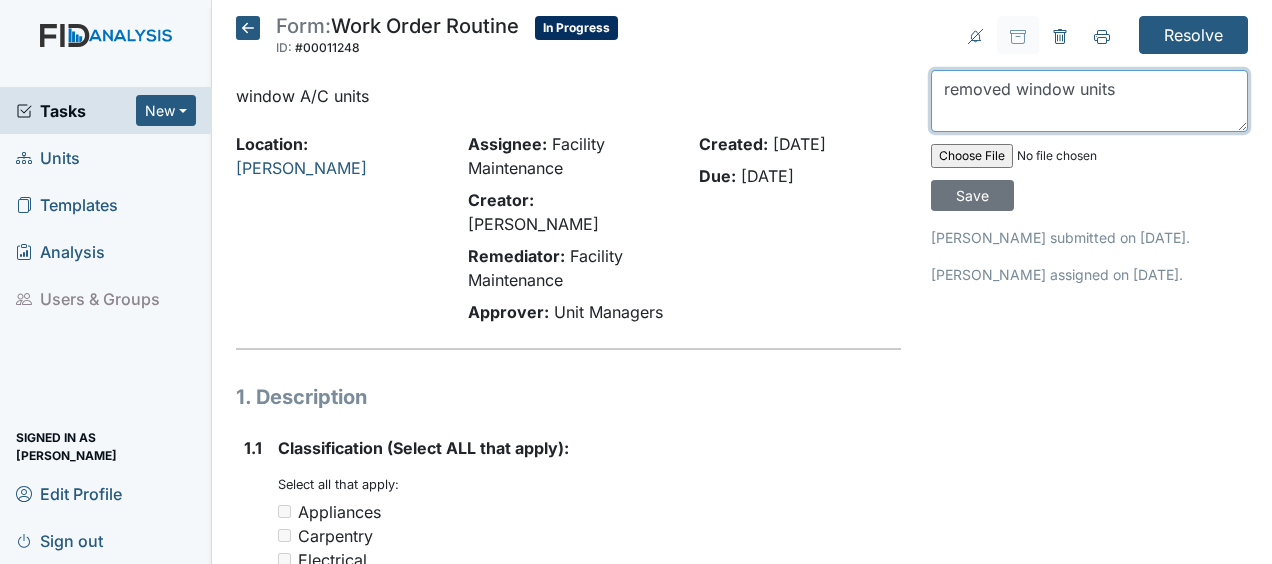 click on "removed window units" at bounding box center (1089, 101) 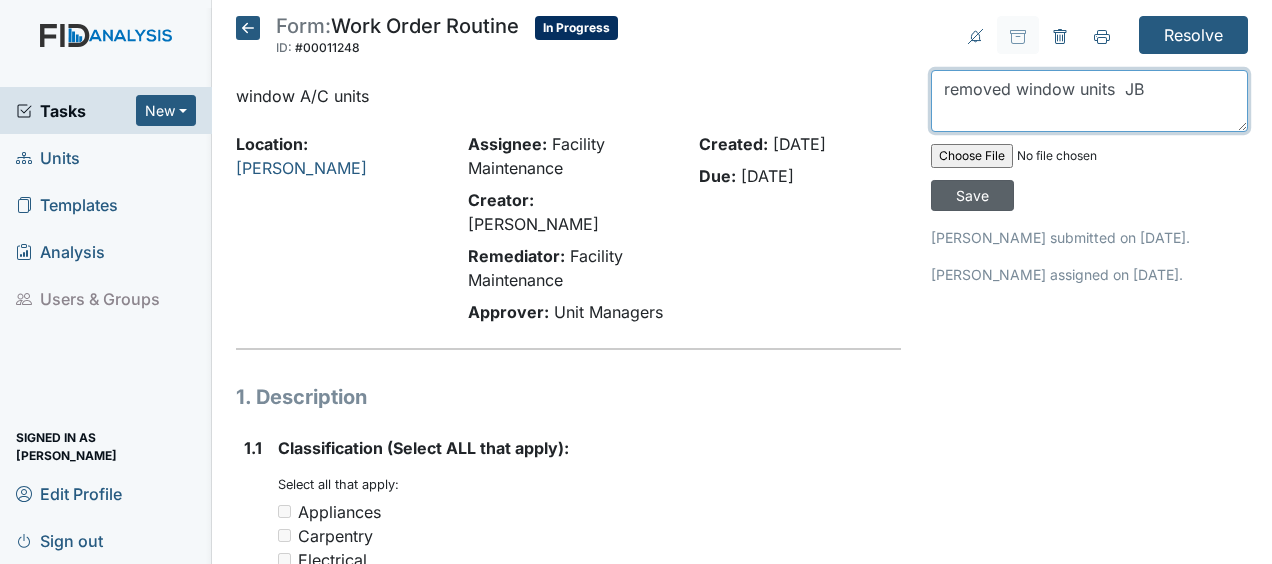 type on "removed window units  JB" 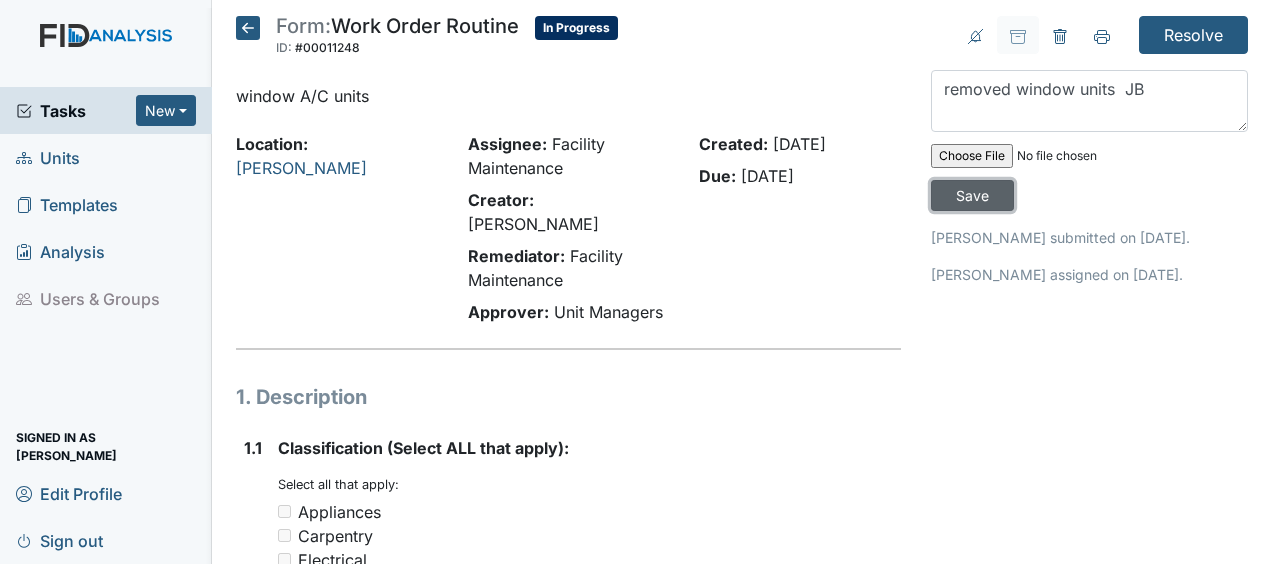 click on "Save" at bounding box center [972, 195] 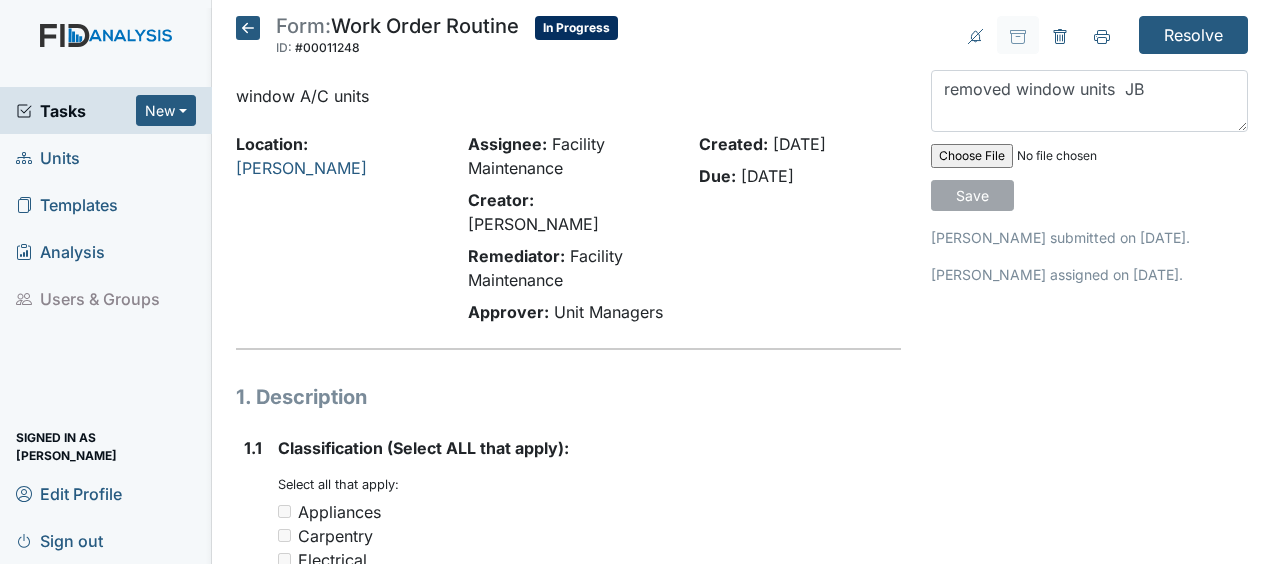 type 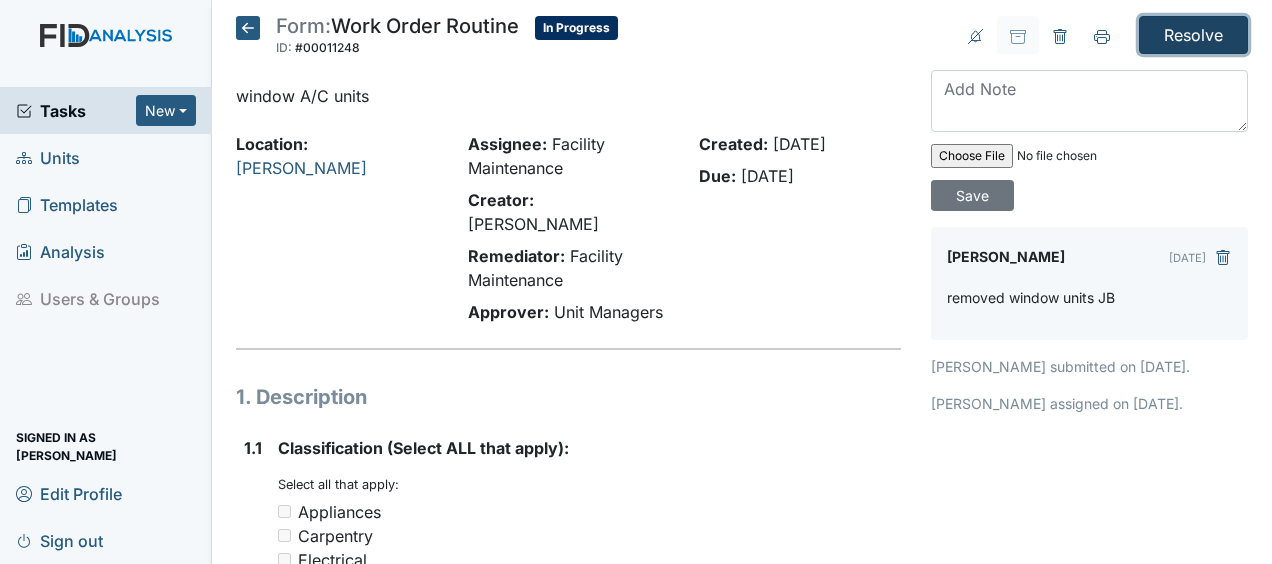 click on "Resolve" at bounding box center (1193, 35) 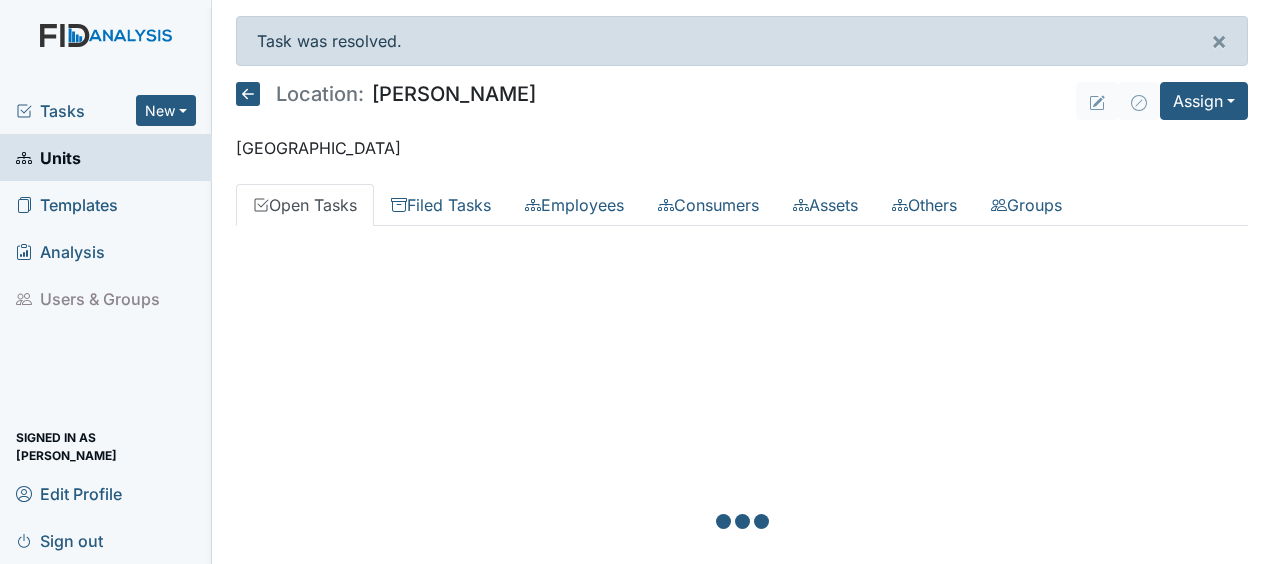 scroll, scrollTop: 0, scrollLeft: 0, axis: both 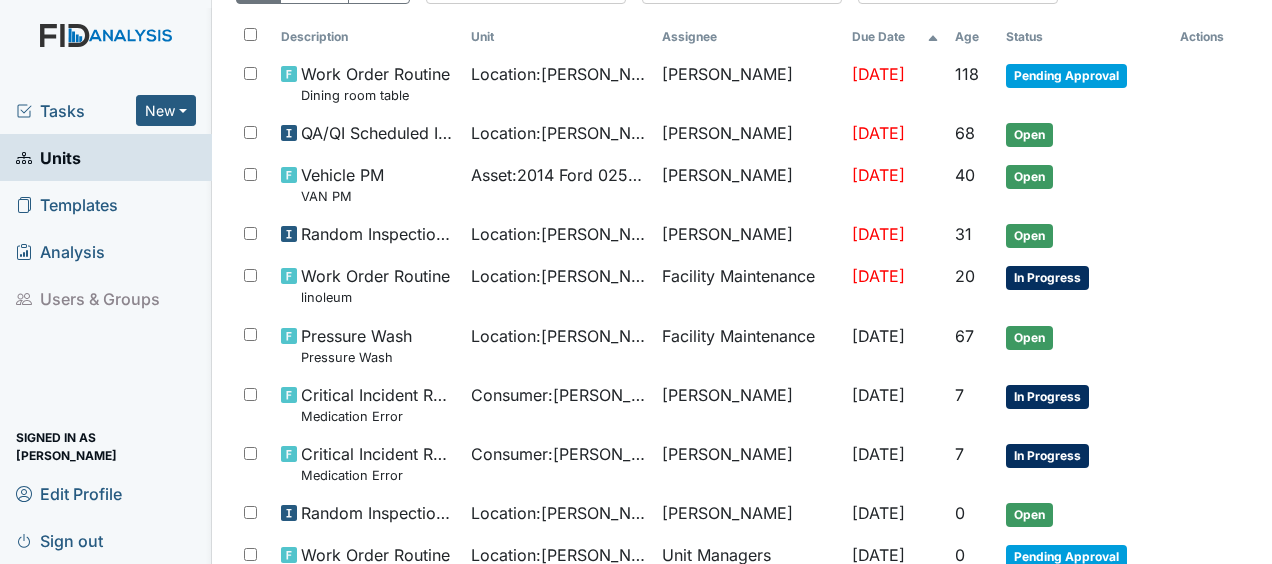 click on "Actions" at bounding box center [1210, 37] 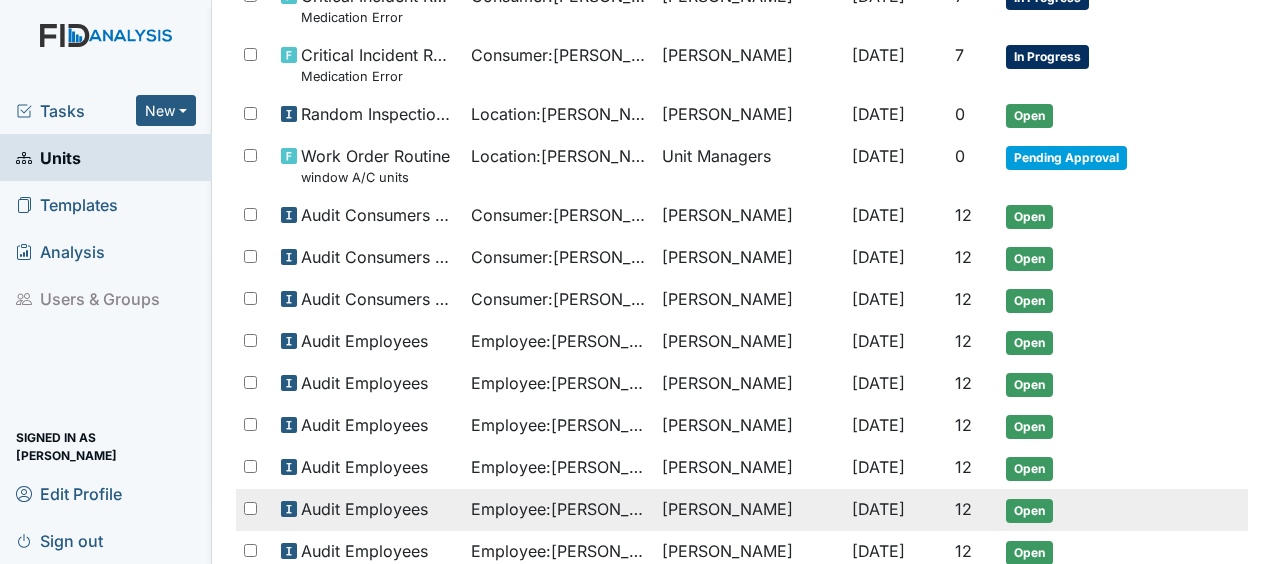 scroll, scrollTop: 673, scrollLeft: 0, axis: vertical 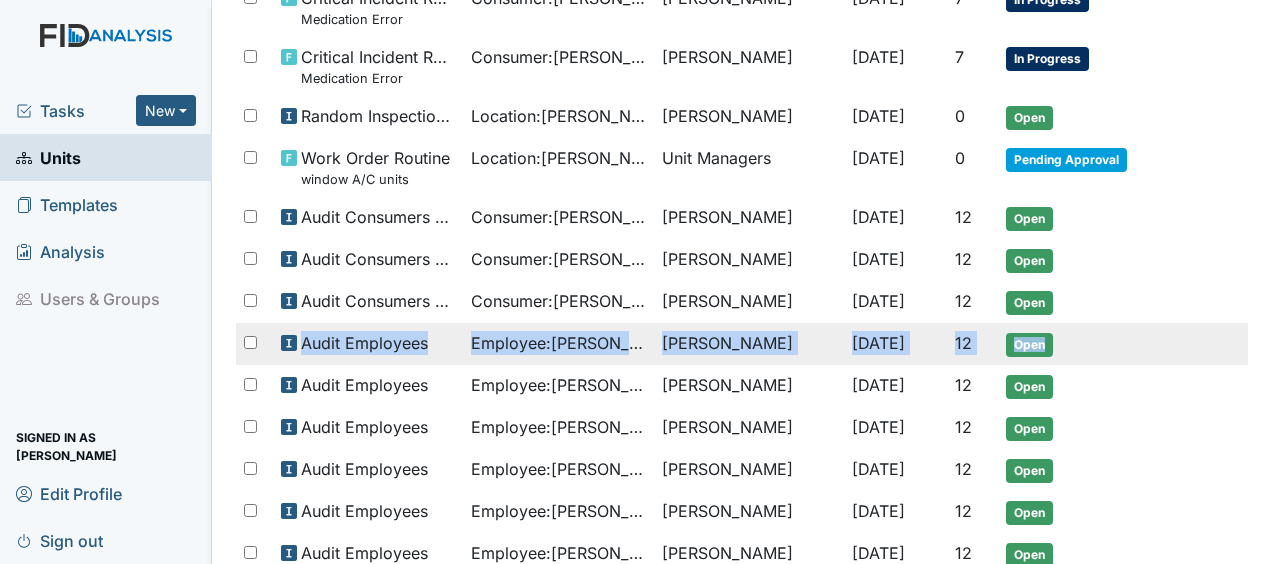 drag, startPoint x: 1068, startPoint y: 336, endPoint x: 1070, endPoint y: 367, distance: 31.06445 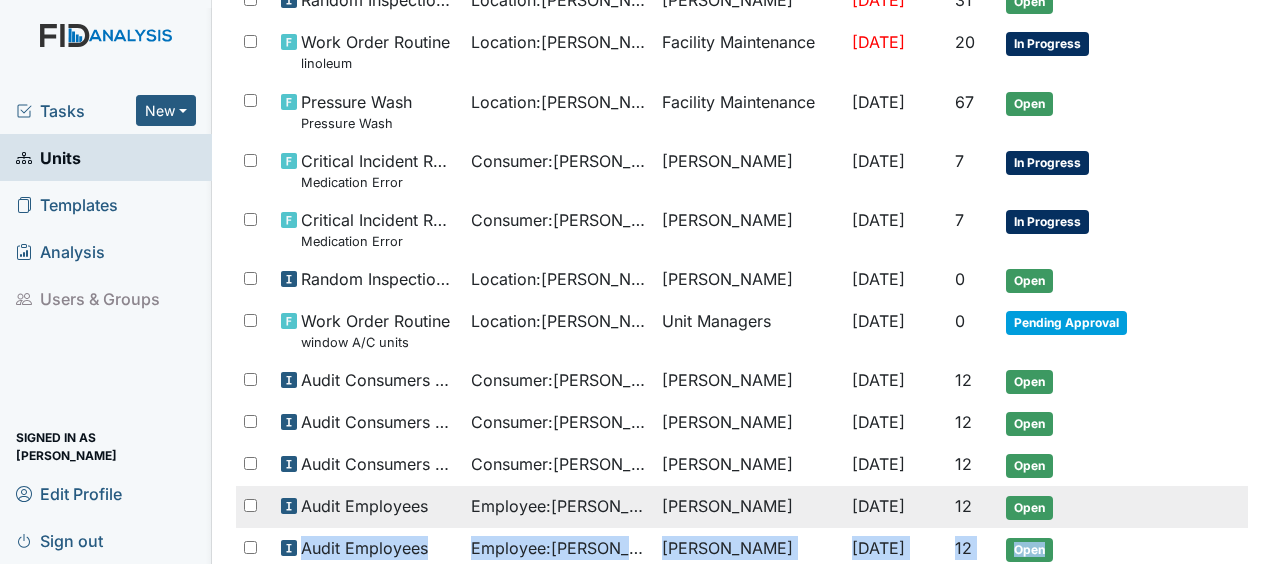 scroll, scrollTop: 509, scrollLeft: 0, axis: vertical 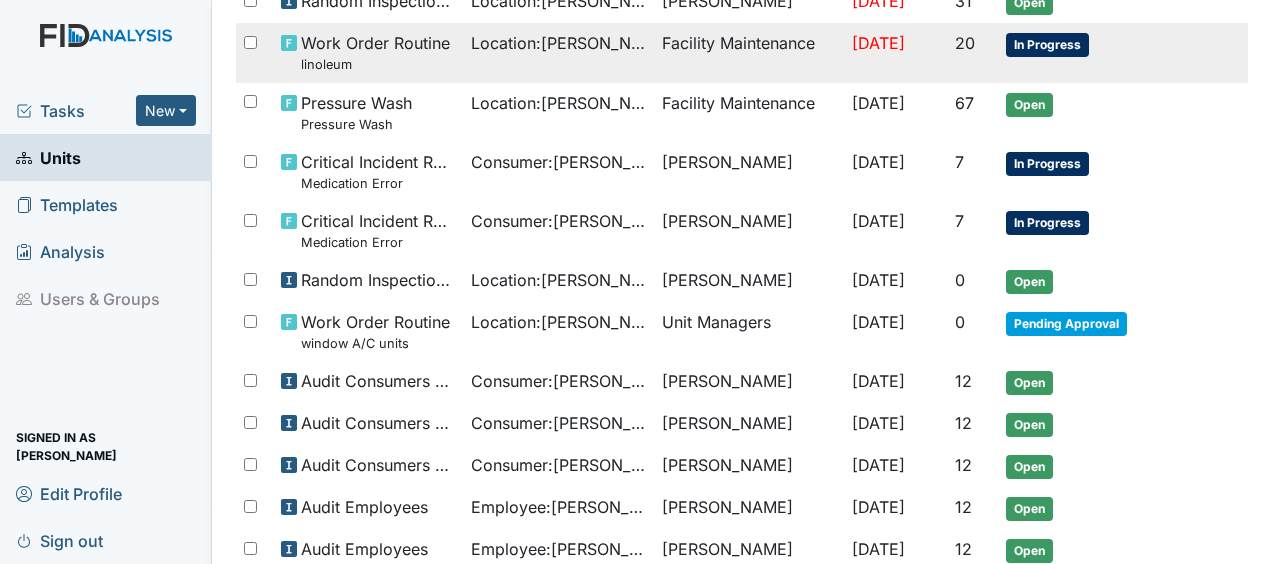 click on "Facility Maintenance" at bounding box center [749, 52] 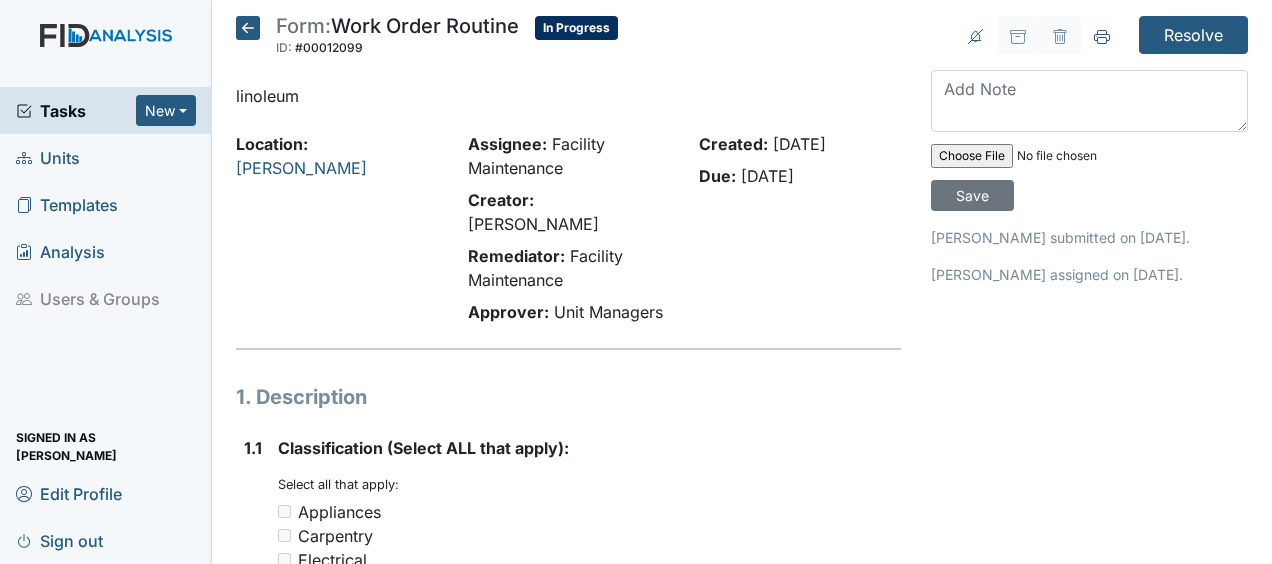 scroll, scrollTop: 0, scrollLeft: 0, axis: both 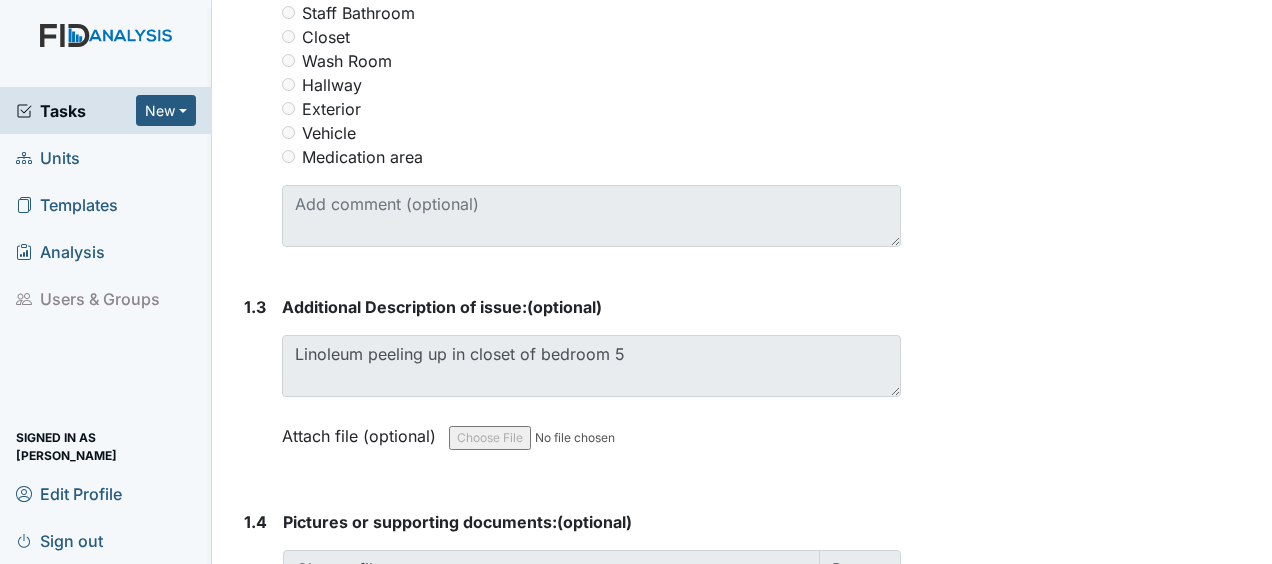 click on "Resolve
Archive Task
×
Are you sure you want to archive this task? It will appear as incomplete on reports.
Archive
Delete Task
×
Are you sure you want to delete this task?
[GEOGRAPHIC_DATA]
Save
[PERSON_NAME] submitted on [DATE].
[PERSON_NAME] assigned on [DATE]." at bounding box center (1089, -68) 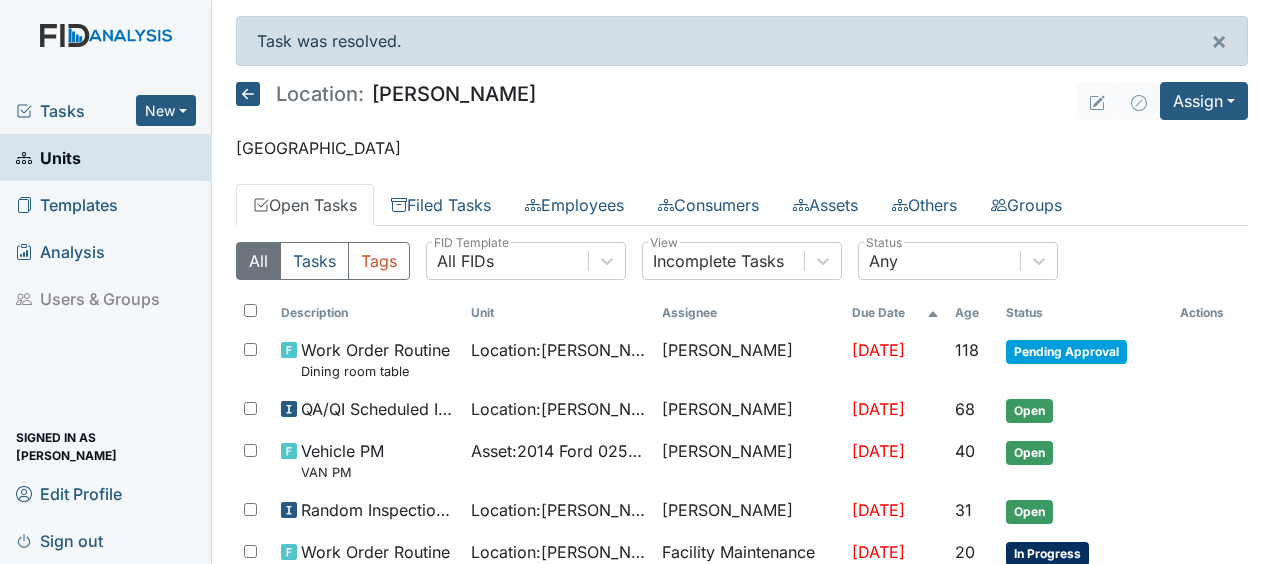 scroll, scrollTop: 0, scrollLeft: 0, axis: both 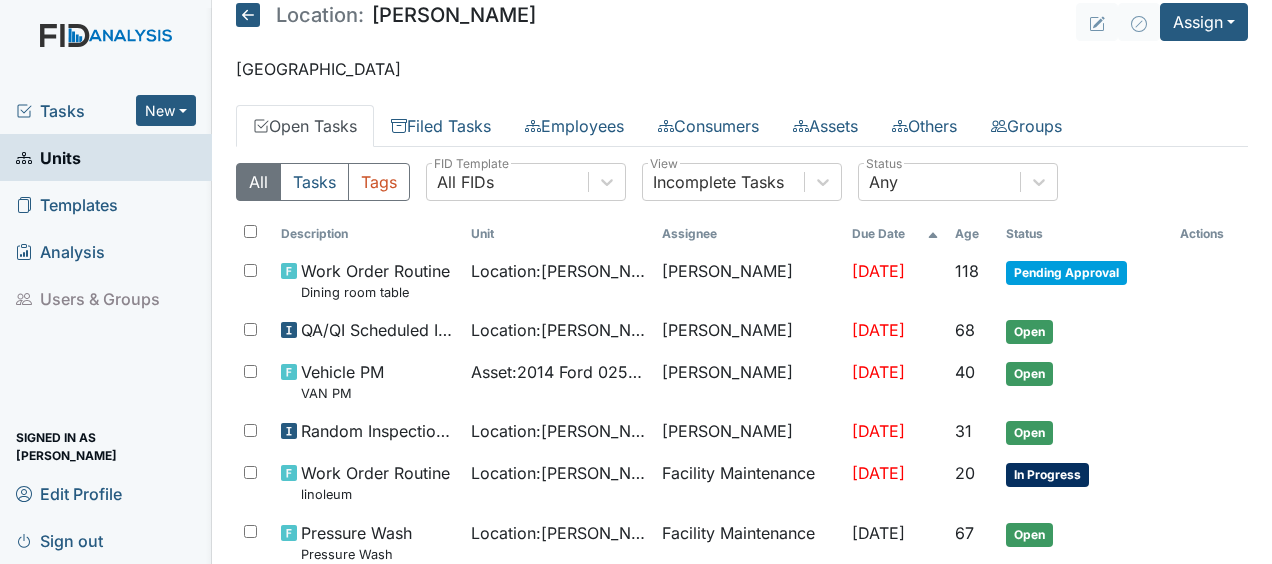 click 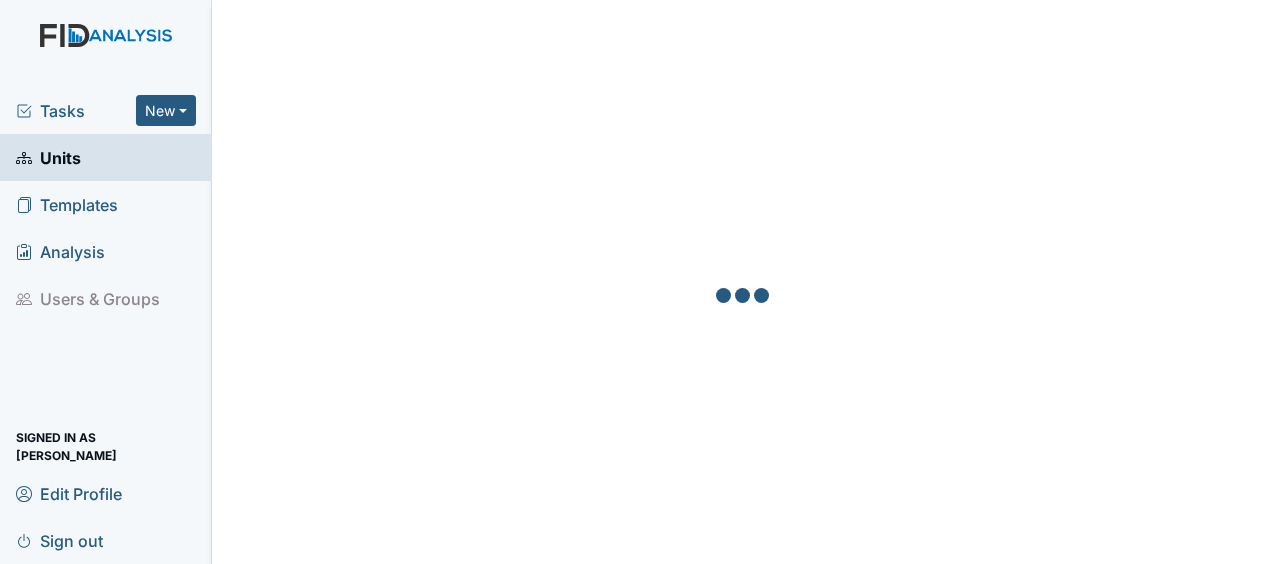 scroll, scrollTop: 0, scrollLeft: 0, axis: both 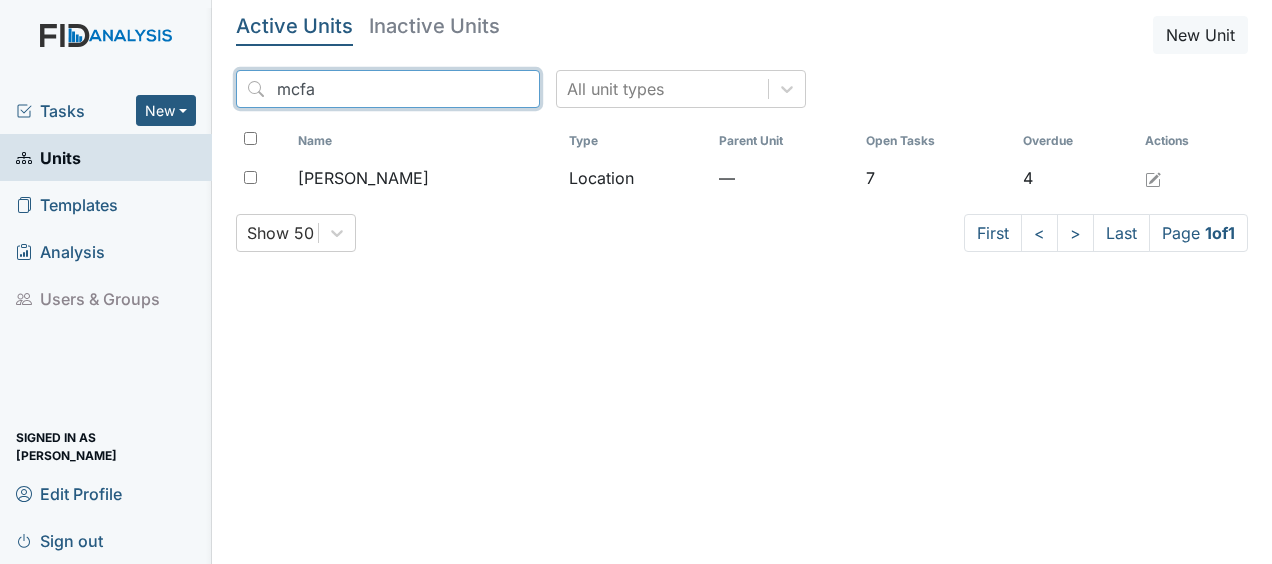 click on "mcfa" at bounding box center (388, 89) 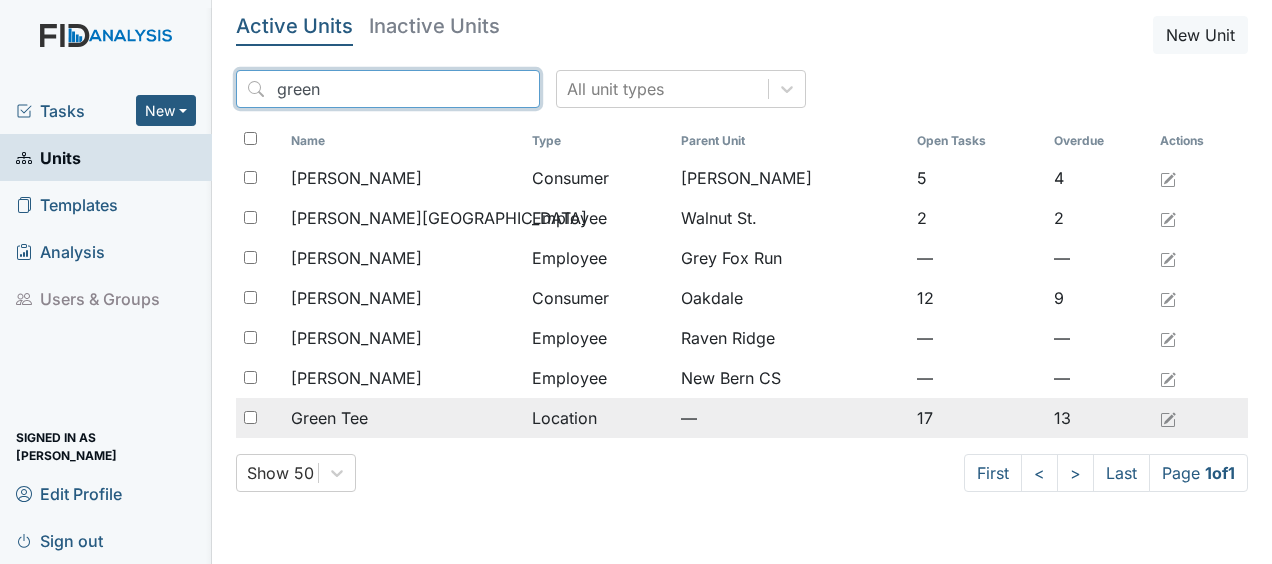 type on "green" 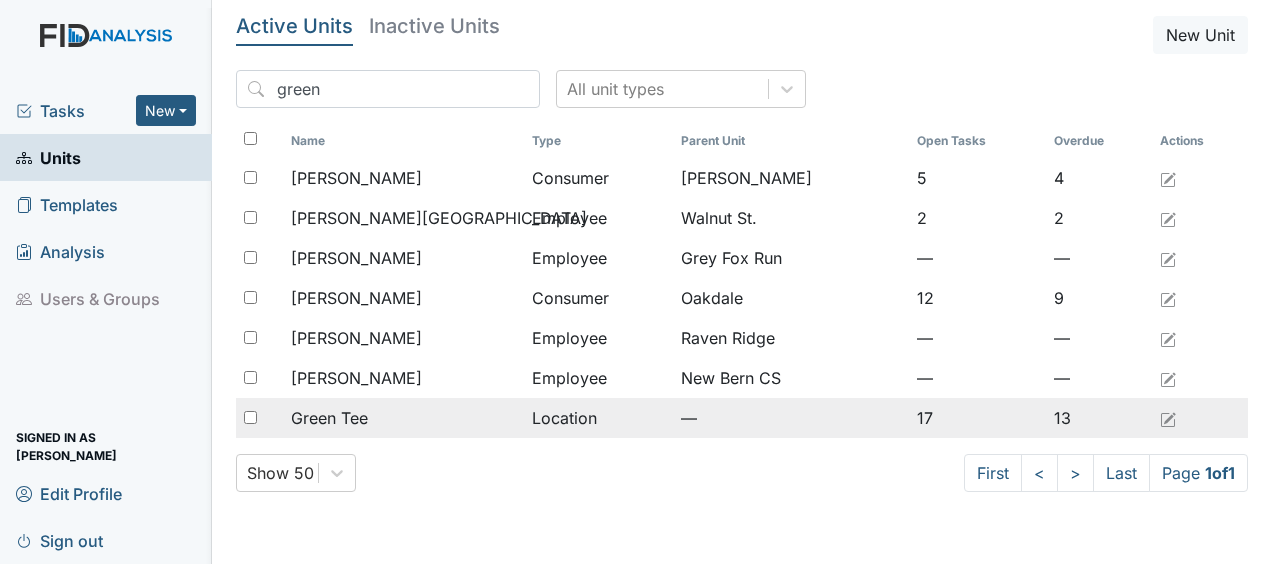 click on "Green Tee" at bounding box center (329, 418) 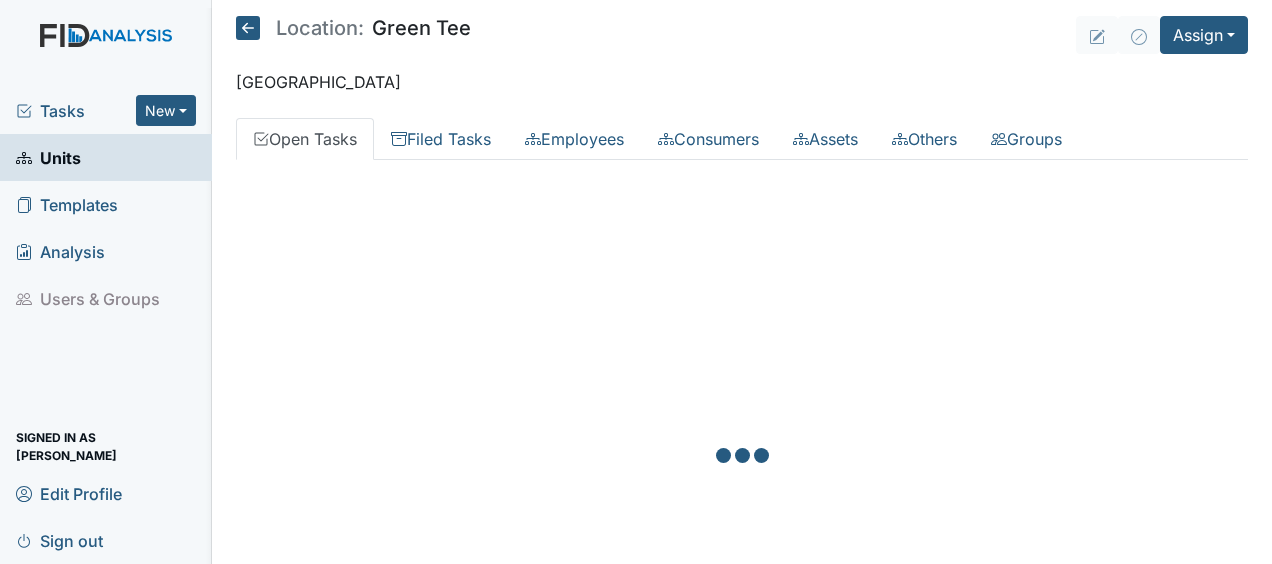scroll, scrollTop: 0, scrollLeft: 0, axis: both 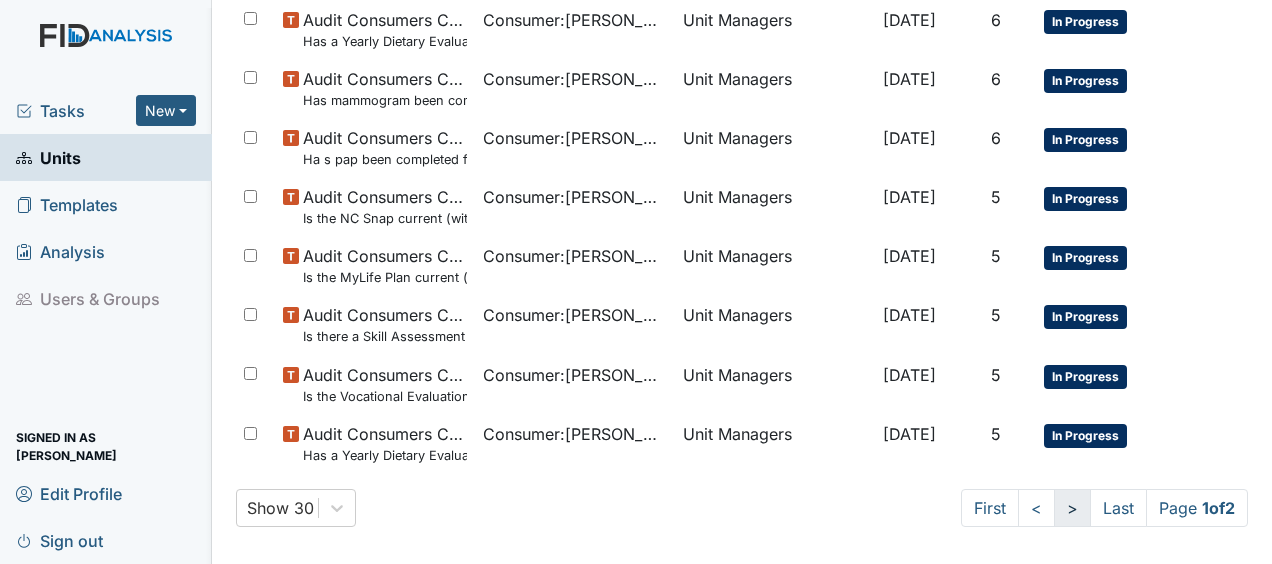 click on ">" at bounding box center [1072, 508] 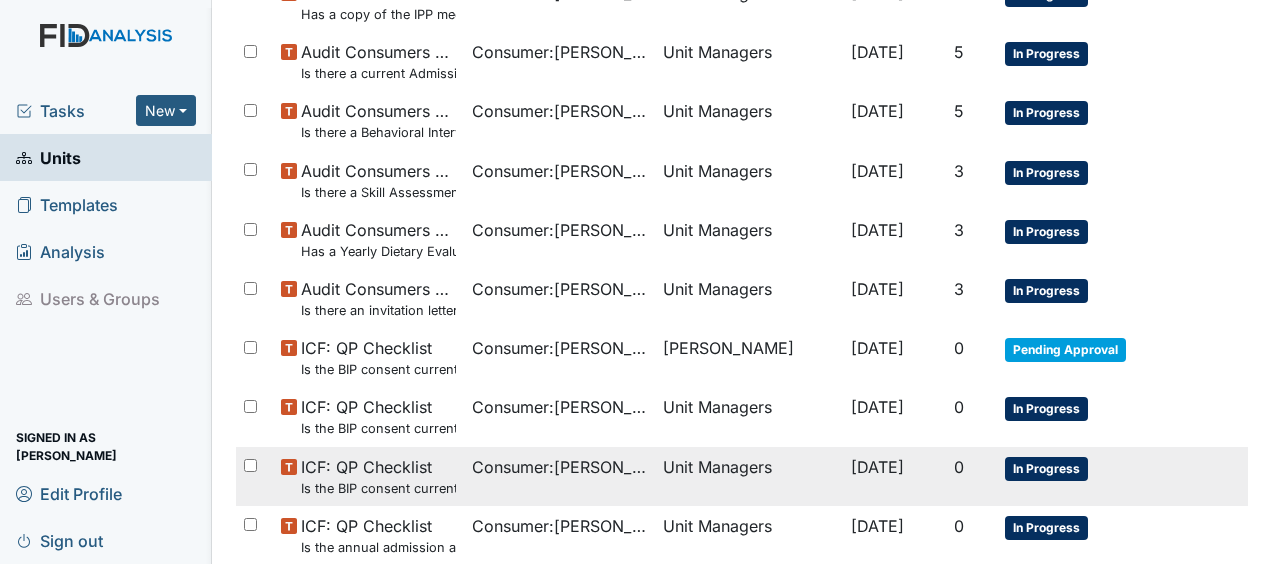 scroll, scrollTop: 433, scrollLeft: 0, axis: vertical 